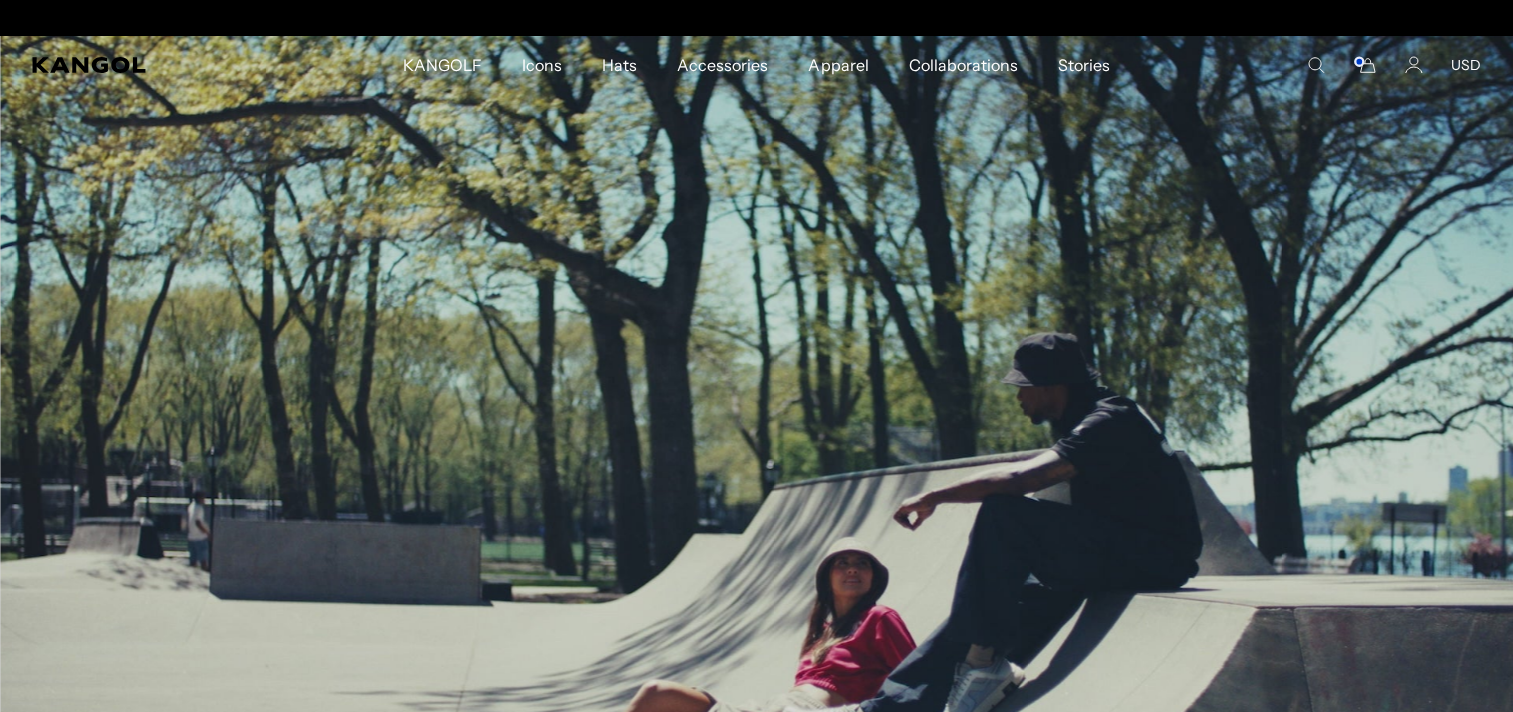 scroll, scrollTop: 0, scrollLeft: 0, axis: both 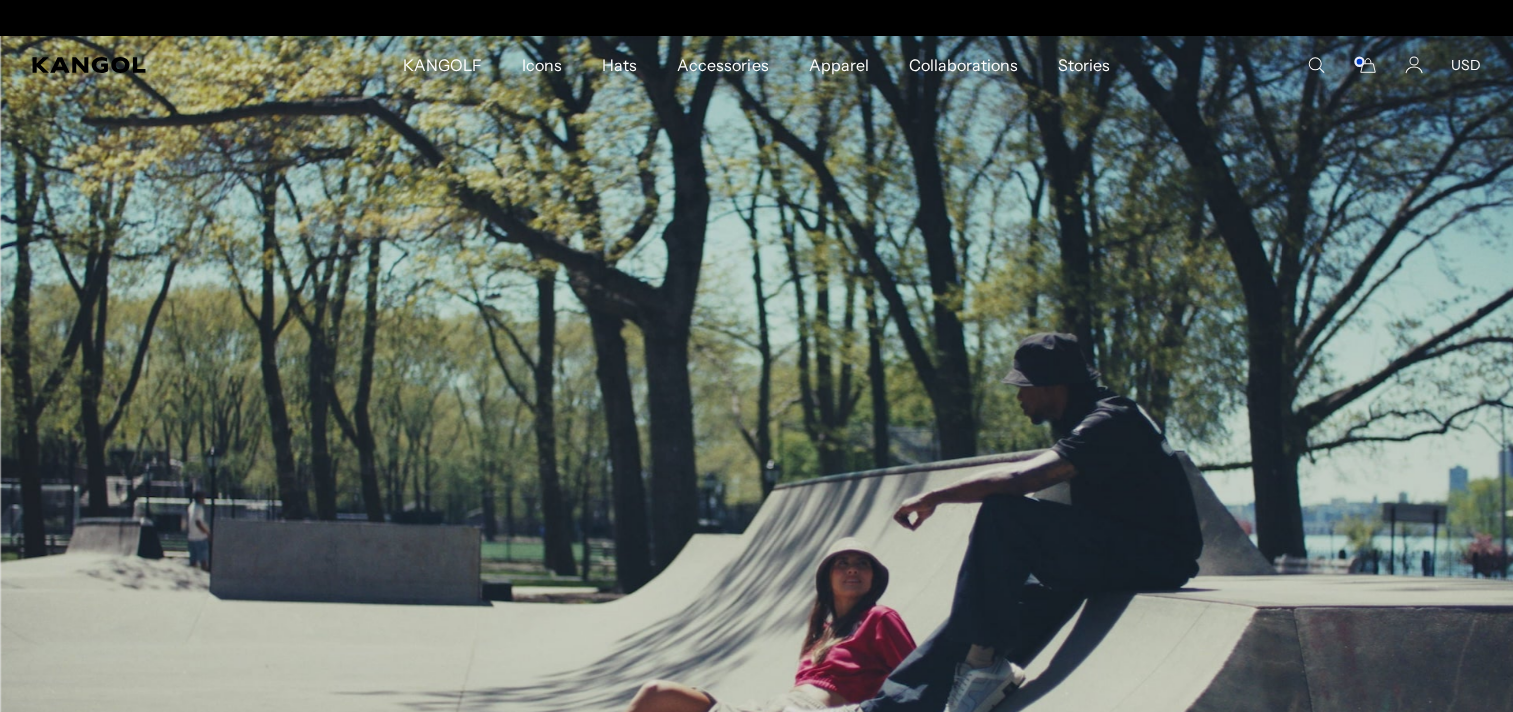 drag, startPoint x: 0, startPoint y: 0, endPoint x: 1310, endPoint y: 59, distance: 1311.328 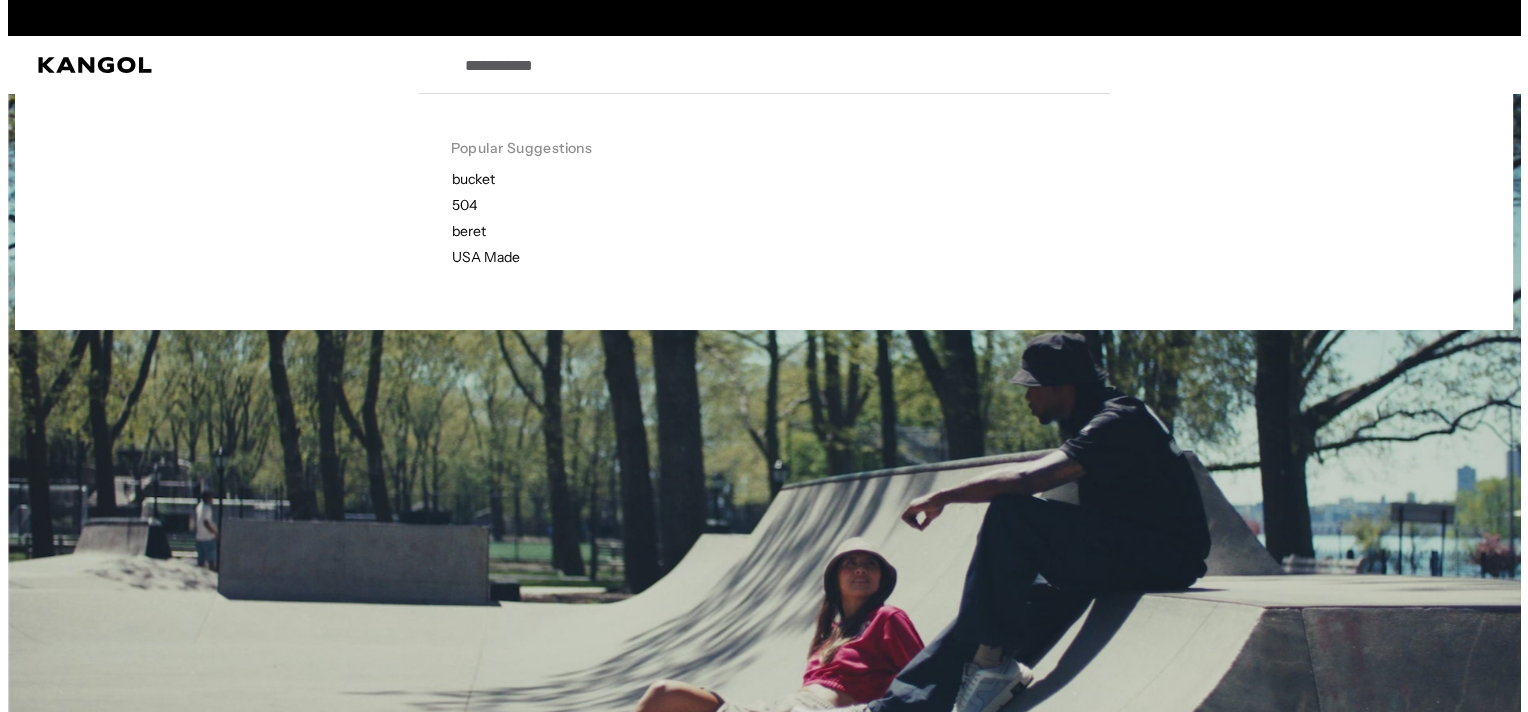 scroll, scrollTop: 0, scrollLeft: 412, axis: horizontal 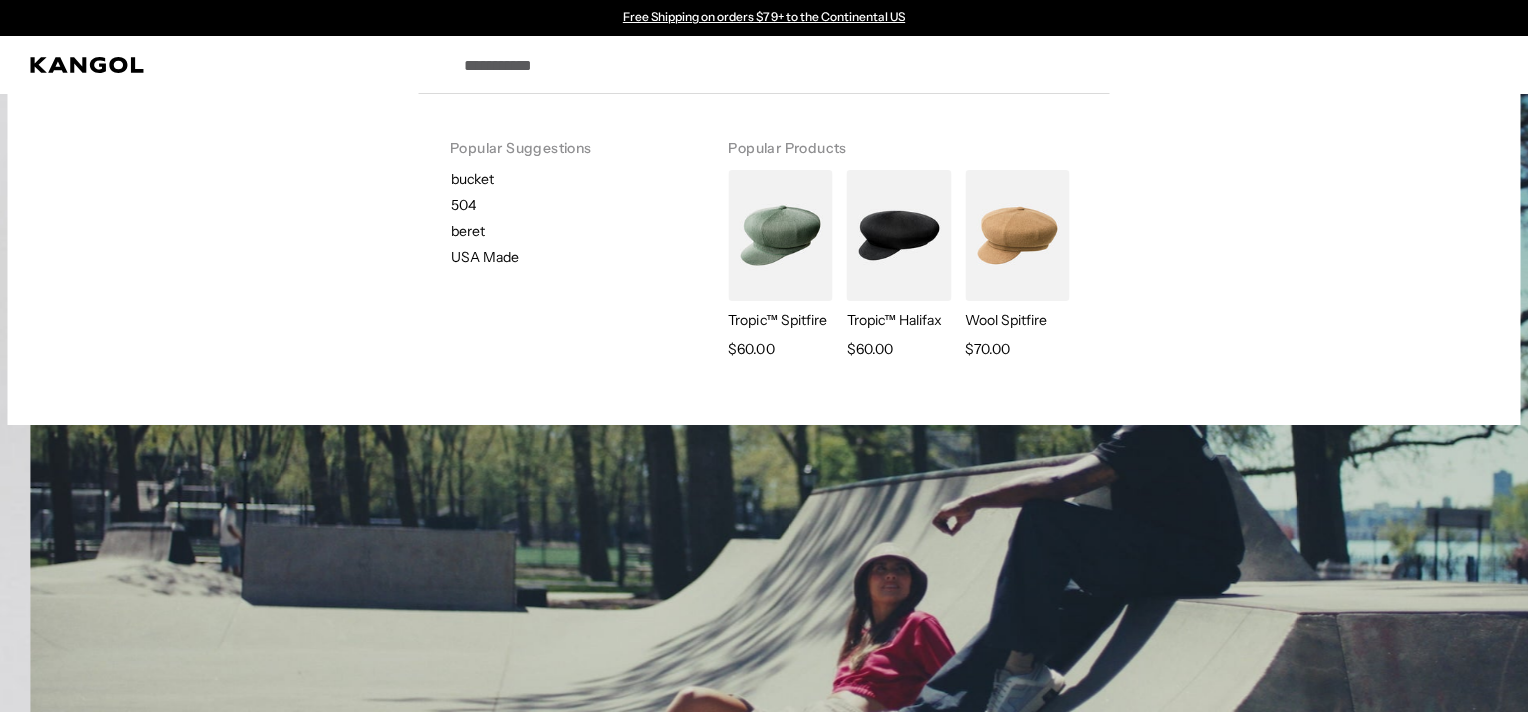 click on "Search here" at bounding box center (797, 65) 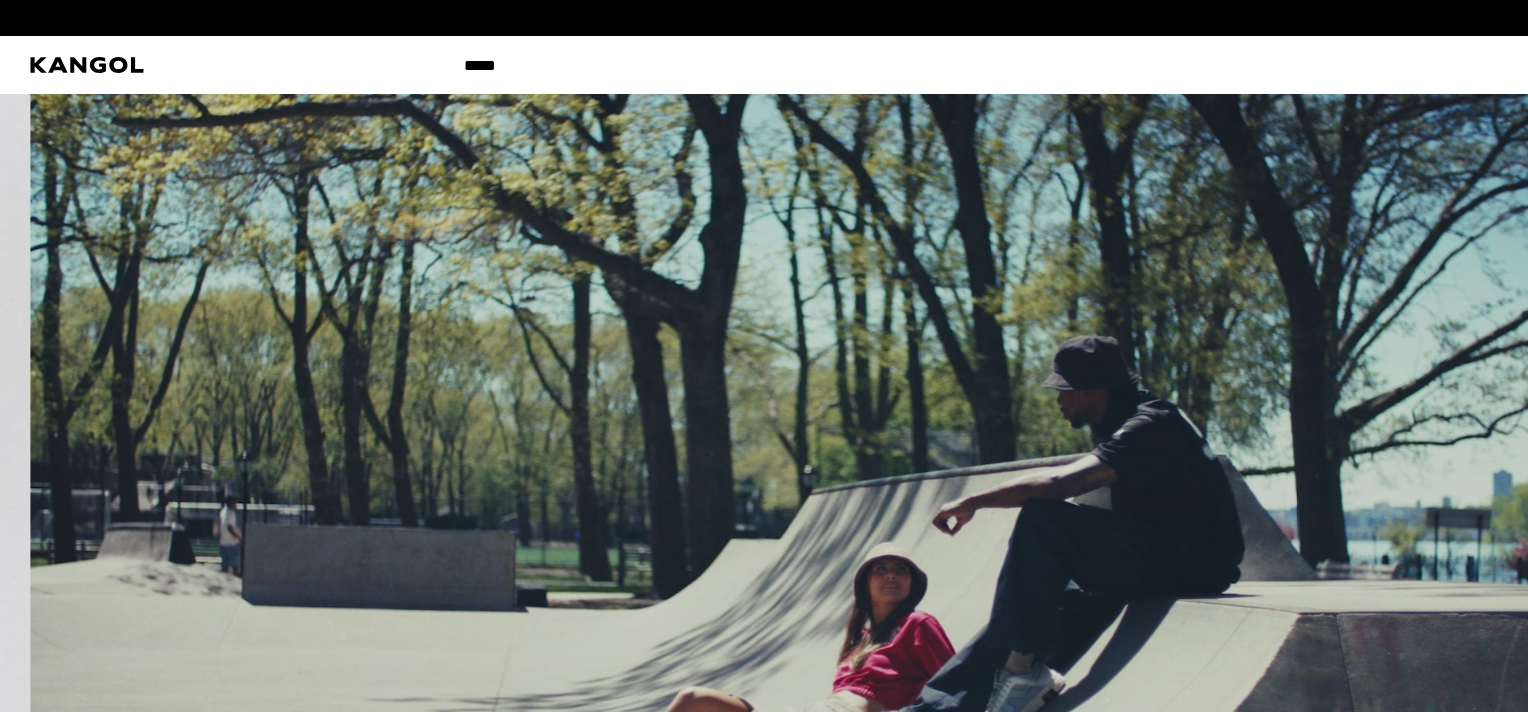 scroll, scrollTop: 0, scrollLeft: 0, axis: both 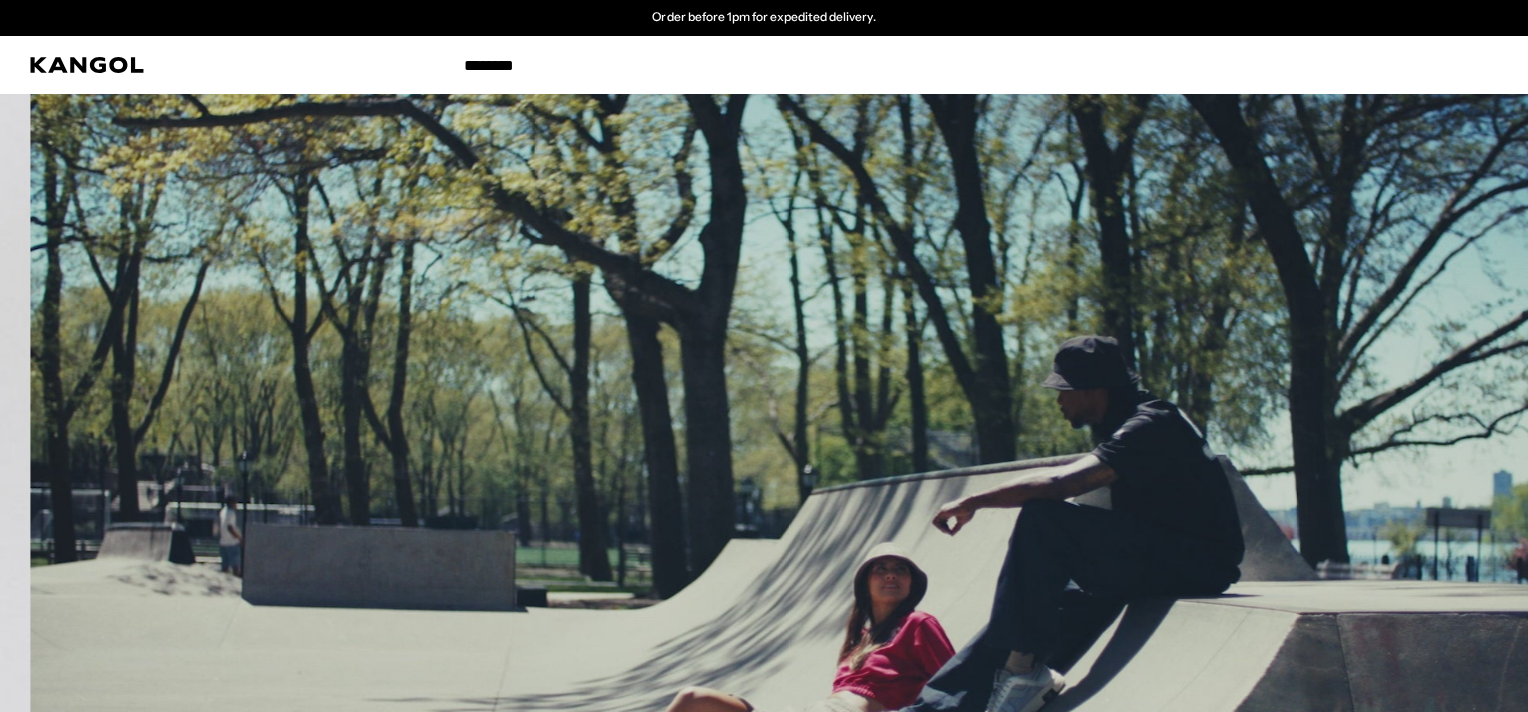 type on "********" 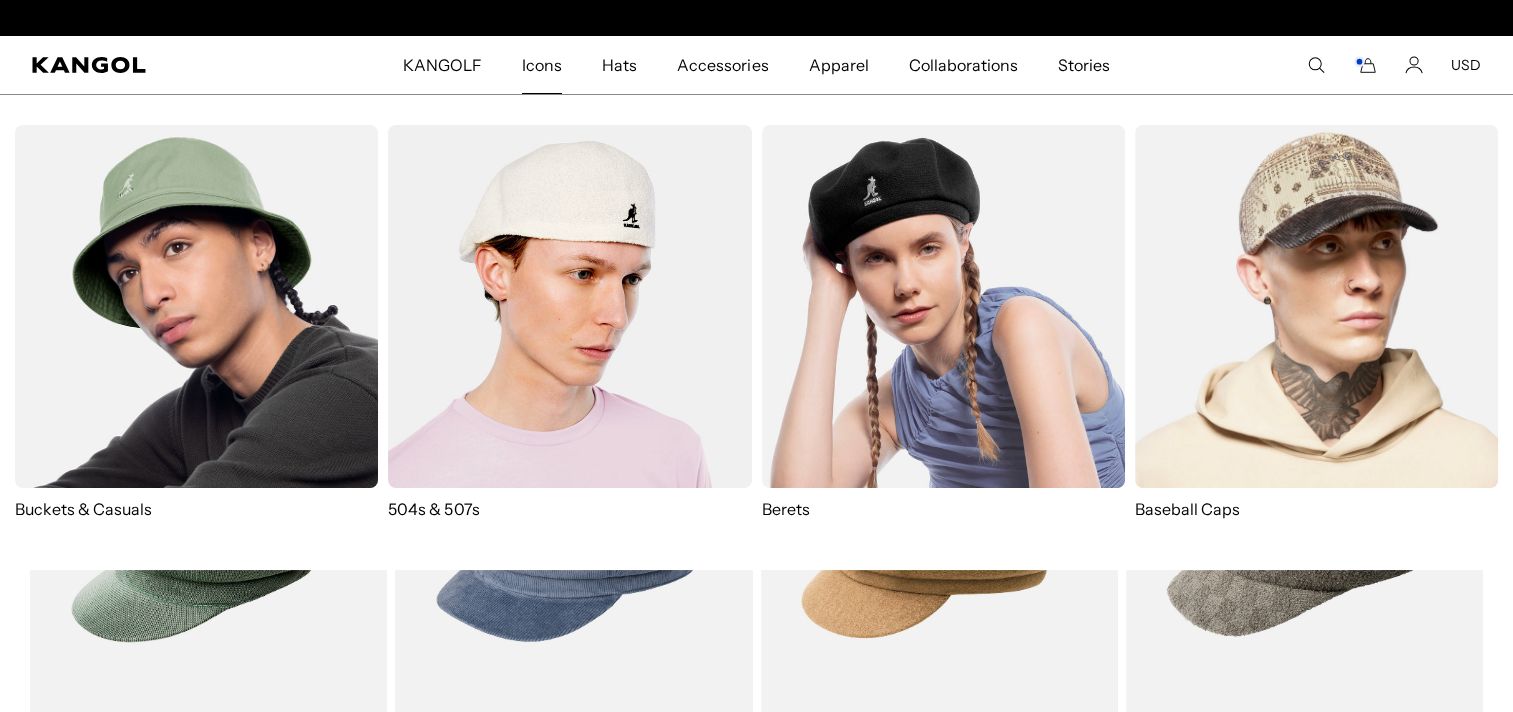 scroll, scrollTop: 0, scrollLeft: 0, axis: both 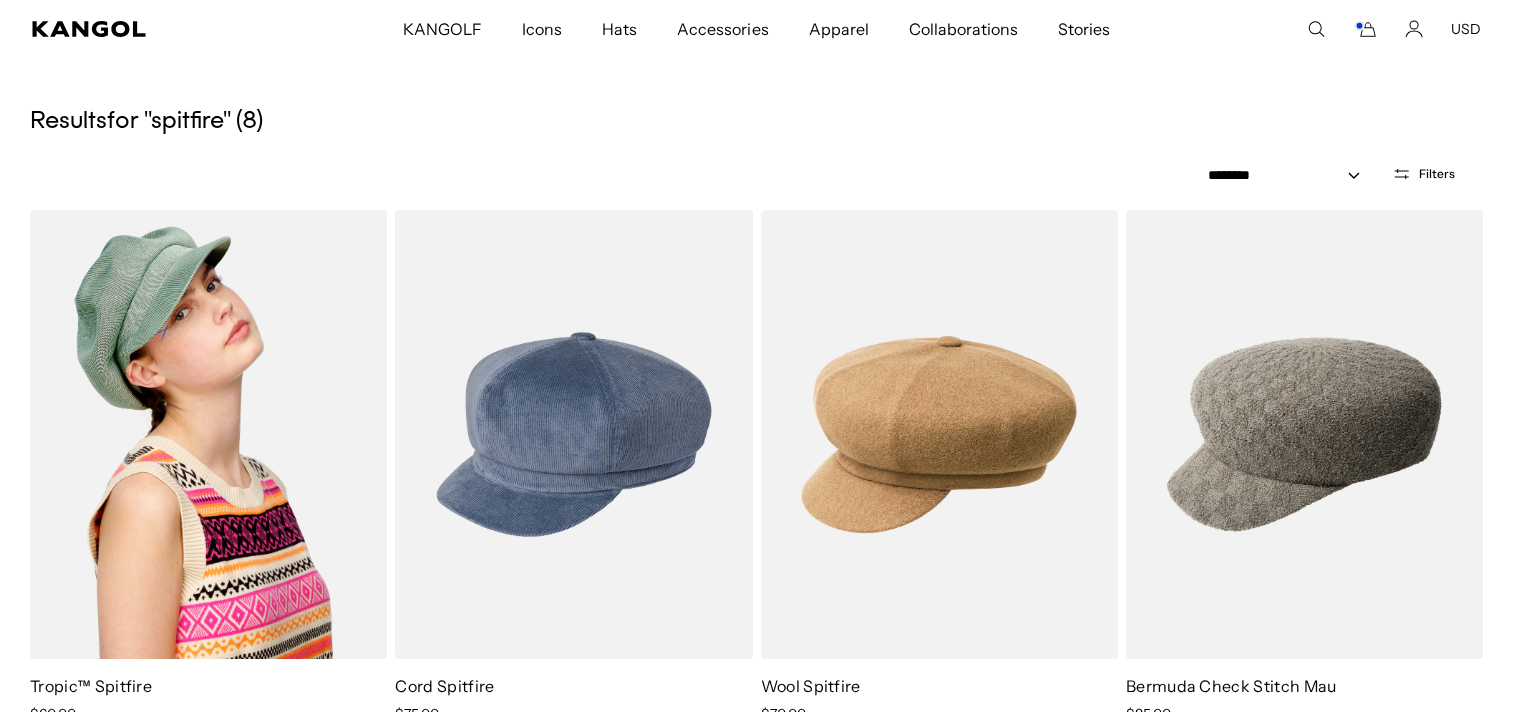 click at bounding box center [208, 434] 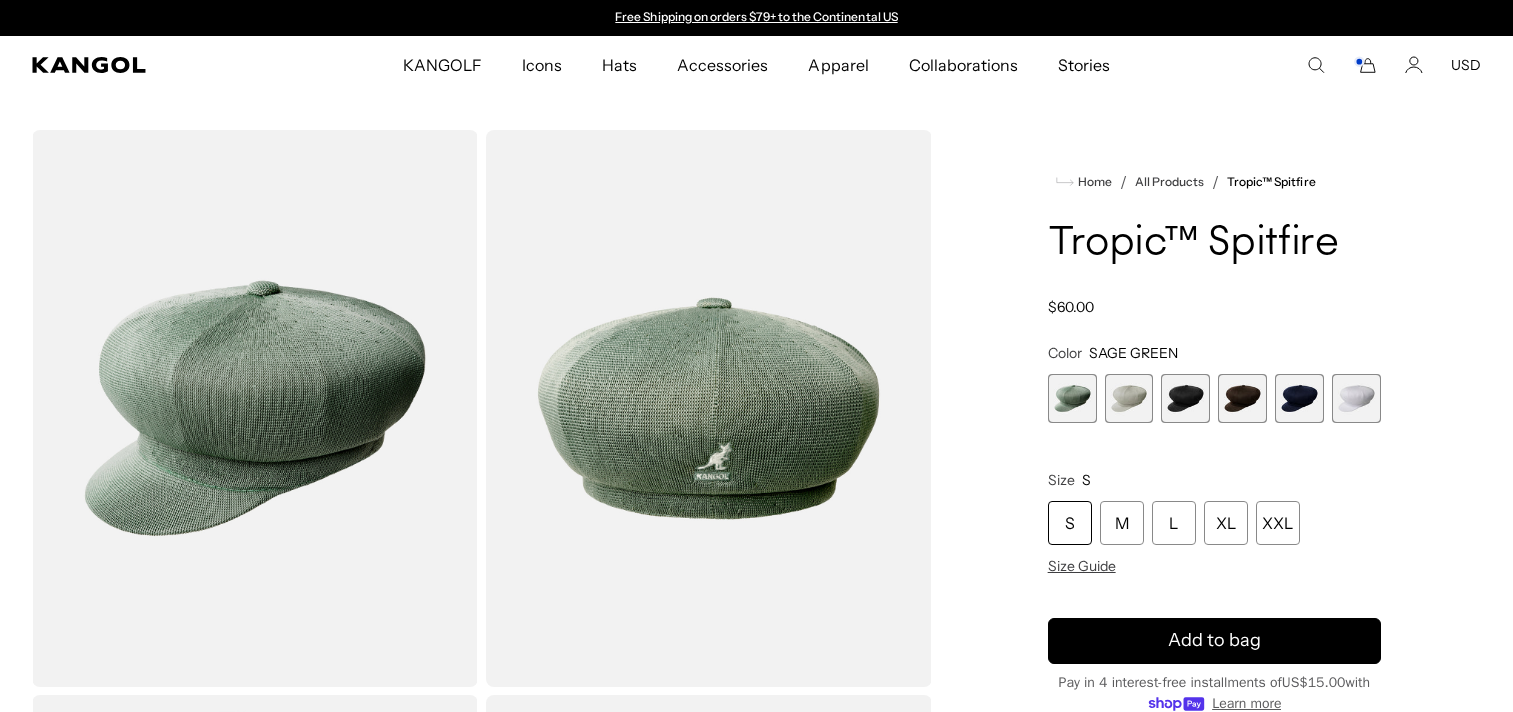 scroll, scrollTop: 0, scrollLeft: 0, axis: both 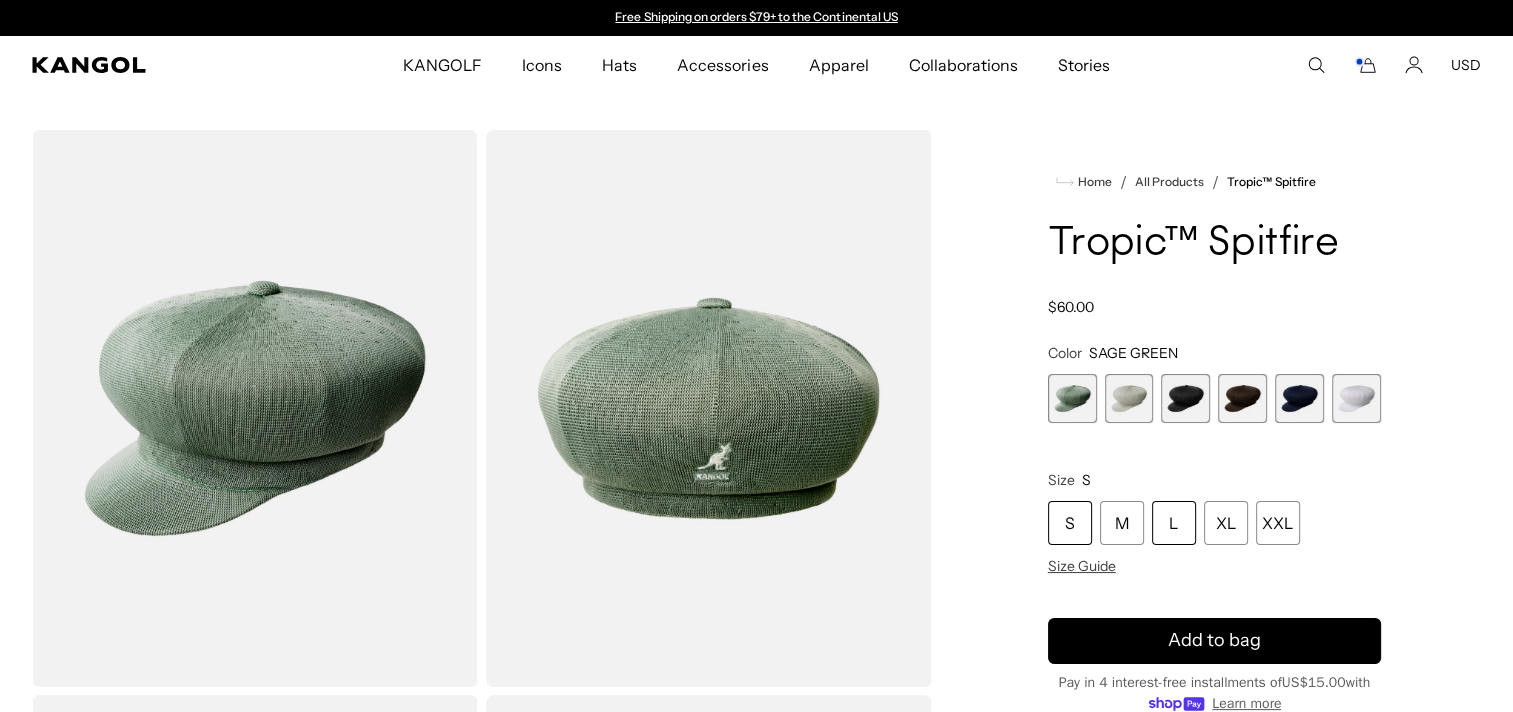 click on "L" at bounding box center (1174, 523) 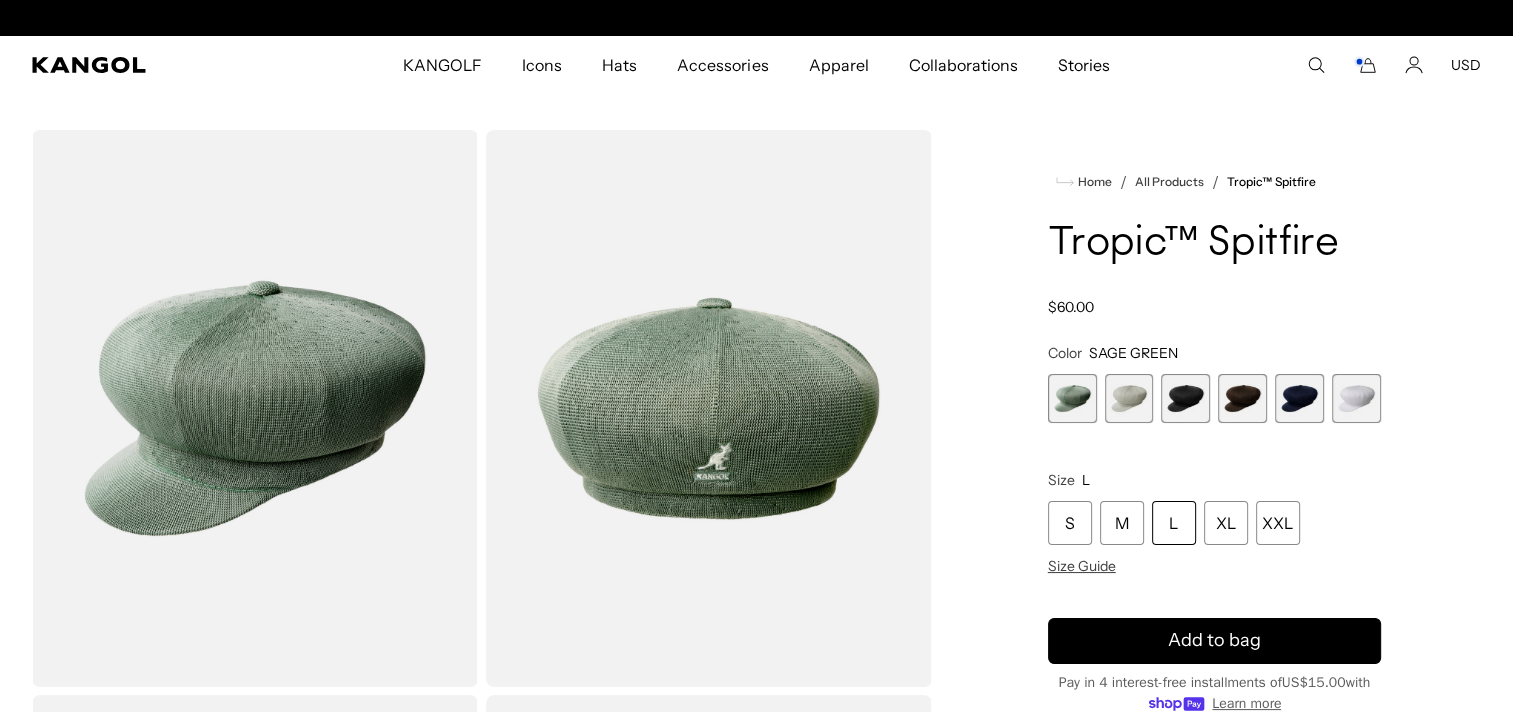 scroll, scrollTop: 0, scrollLeft: 412, axis: horizontal 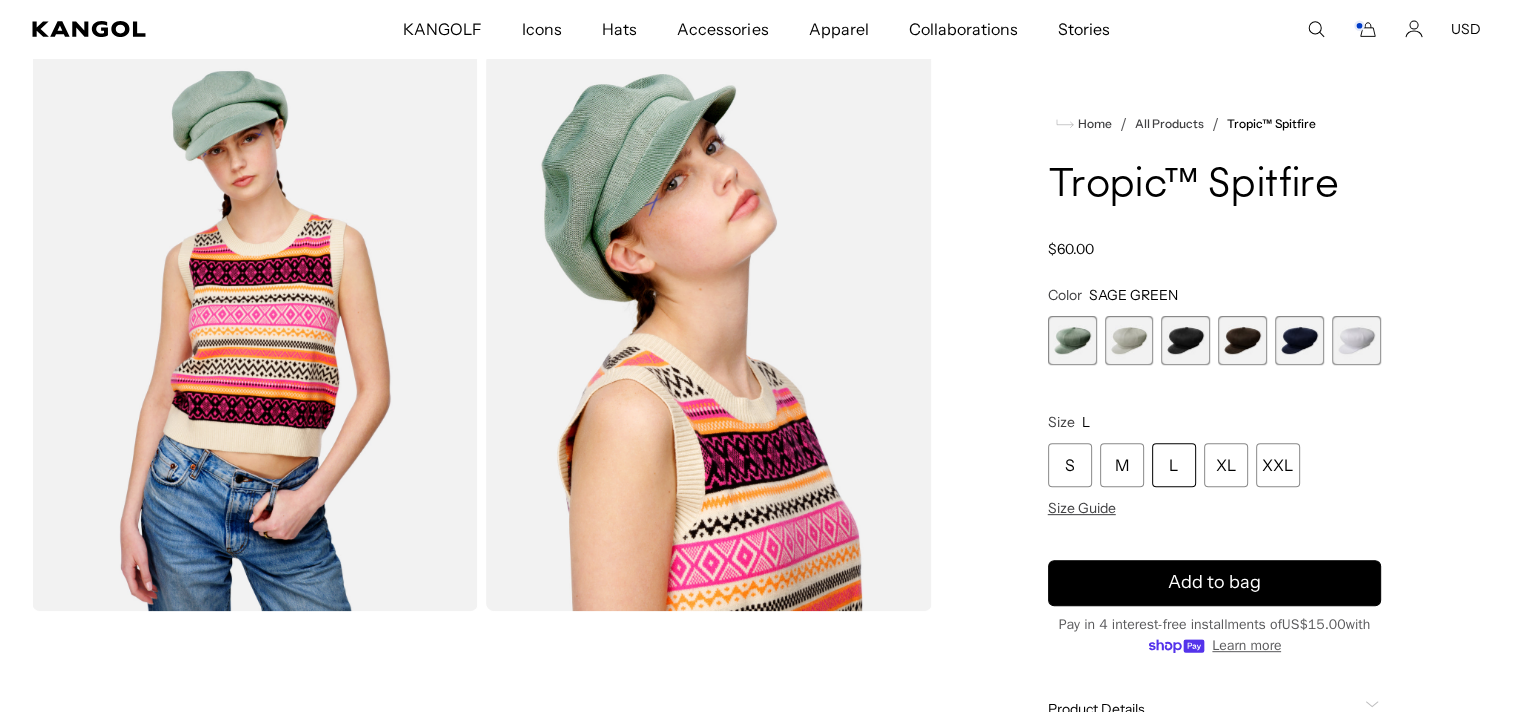 click at bounding box center [255, 331] 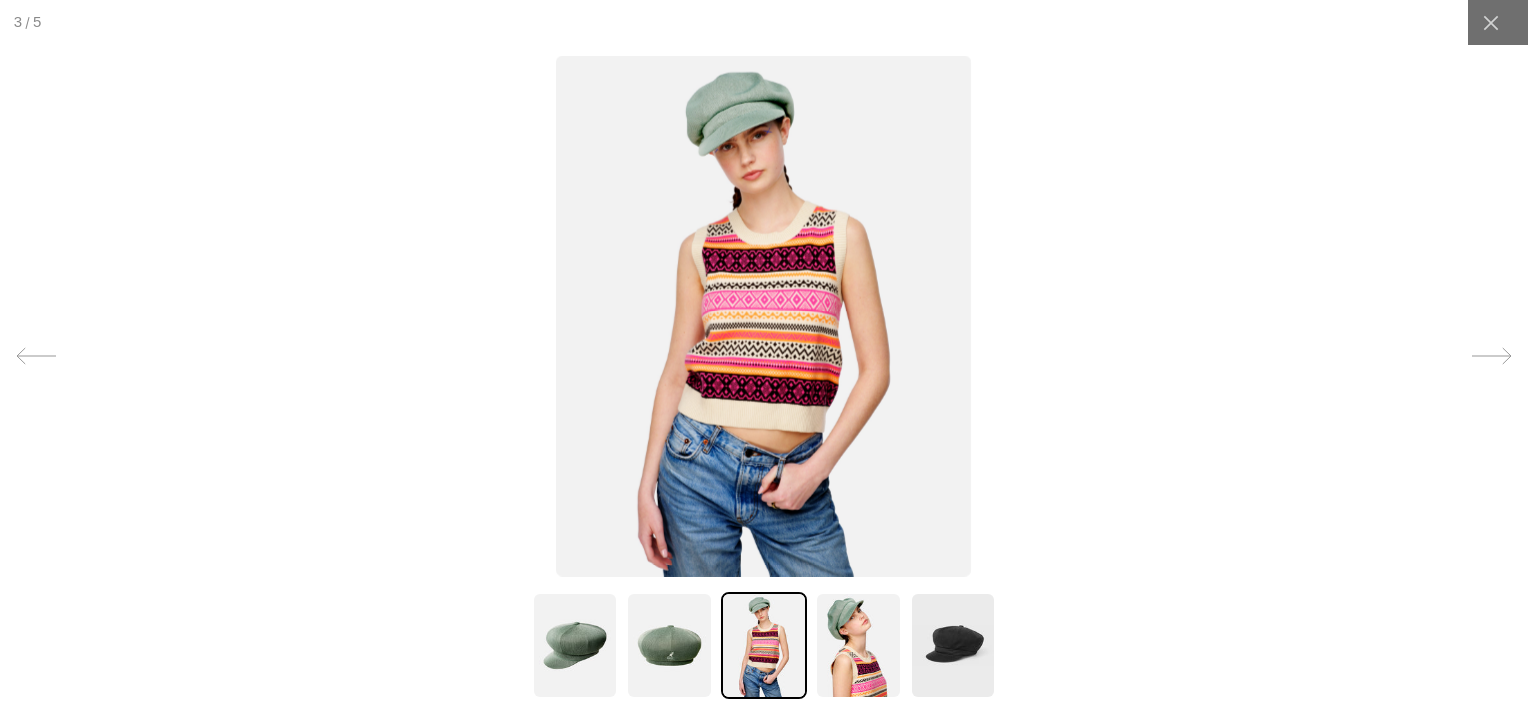 click at bounding box center [858, 645] 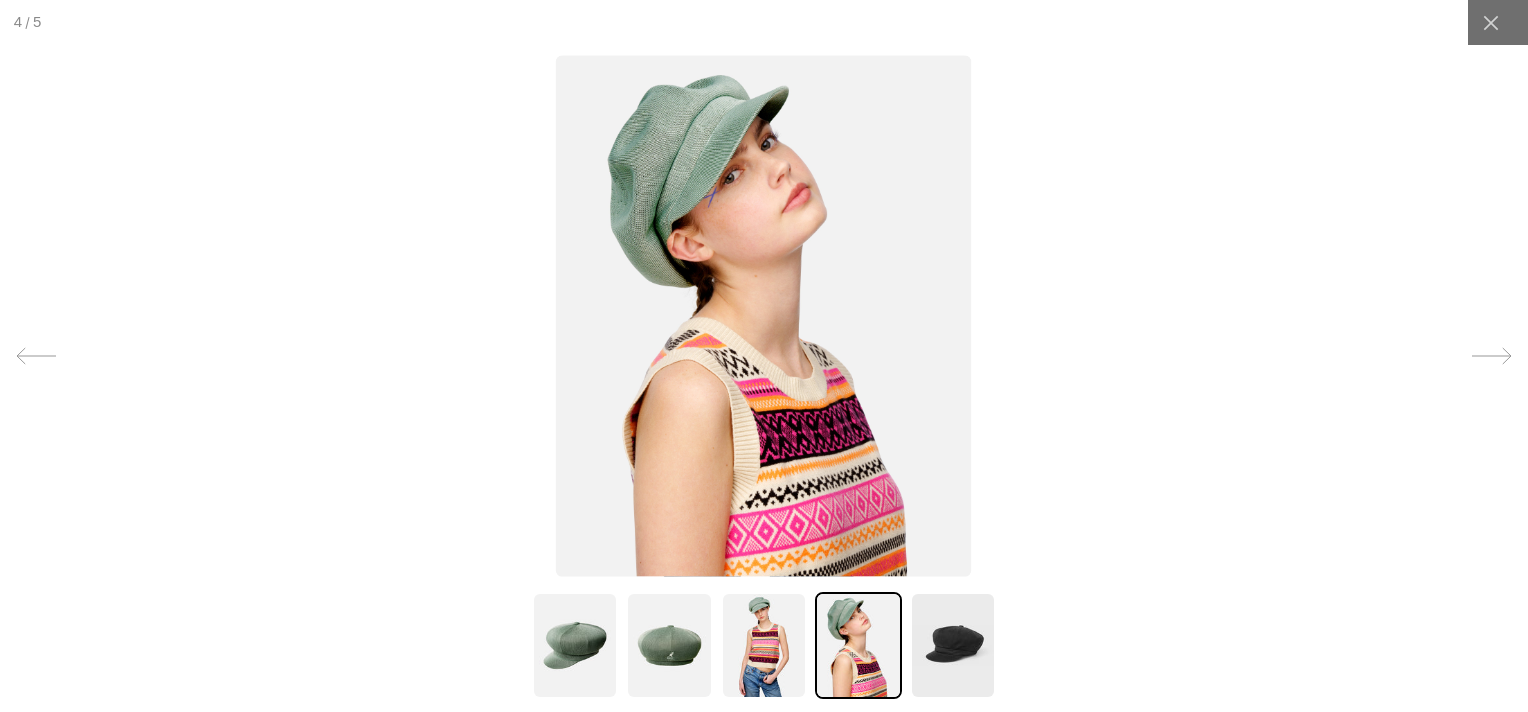 scroll, scrollTop: 0, scrollLeft: 412, axis: horizontal 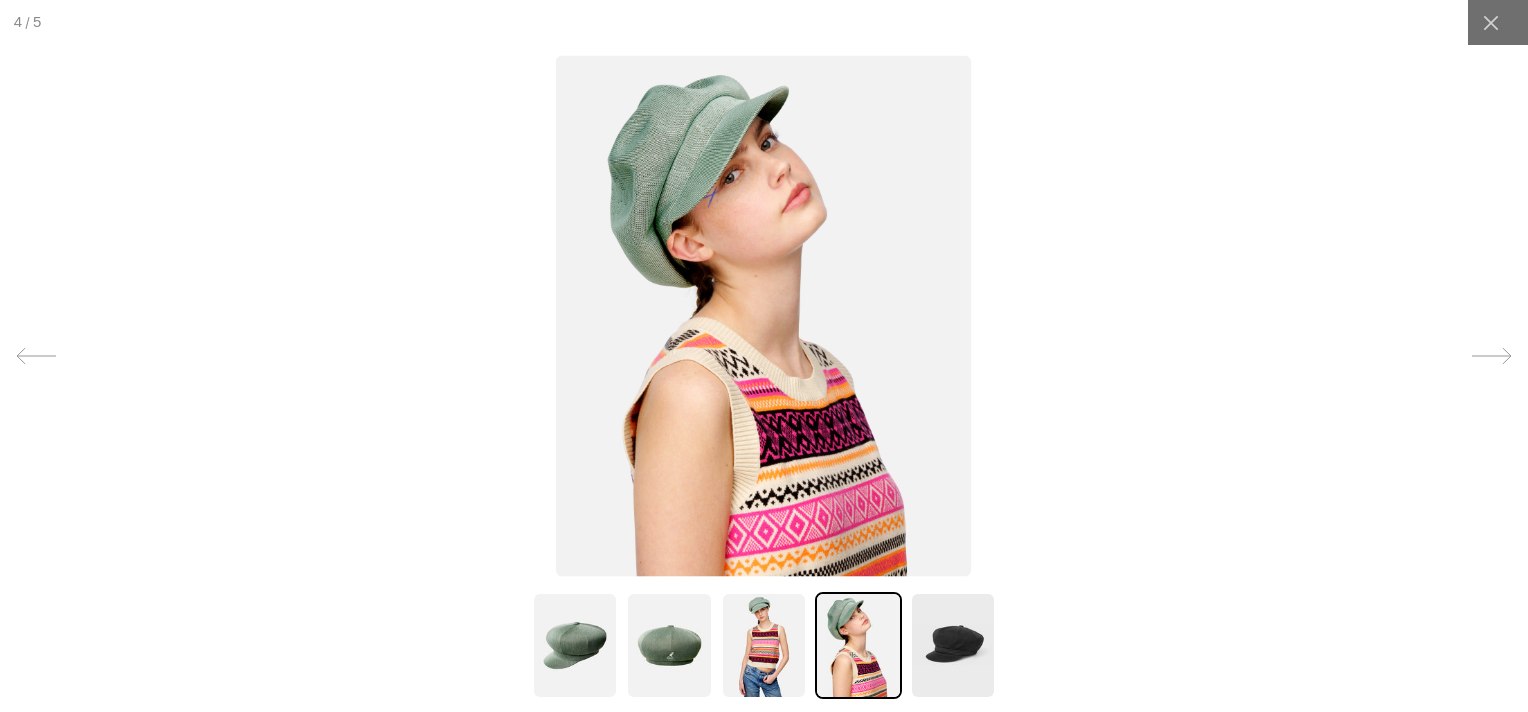 click at bounding box center (764, 645) 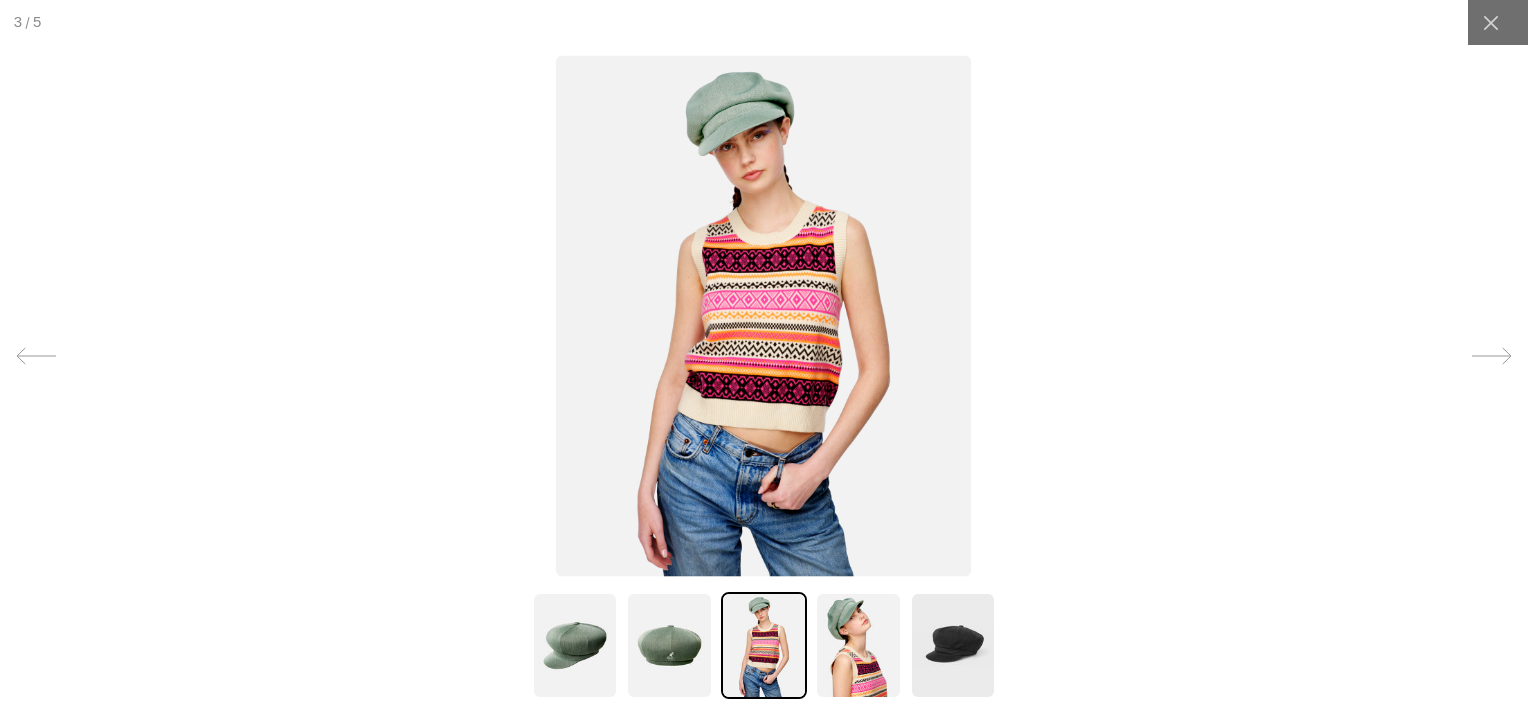 scroll, scrollTop: 0, scrollLeft: 0, axis: both 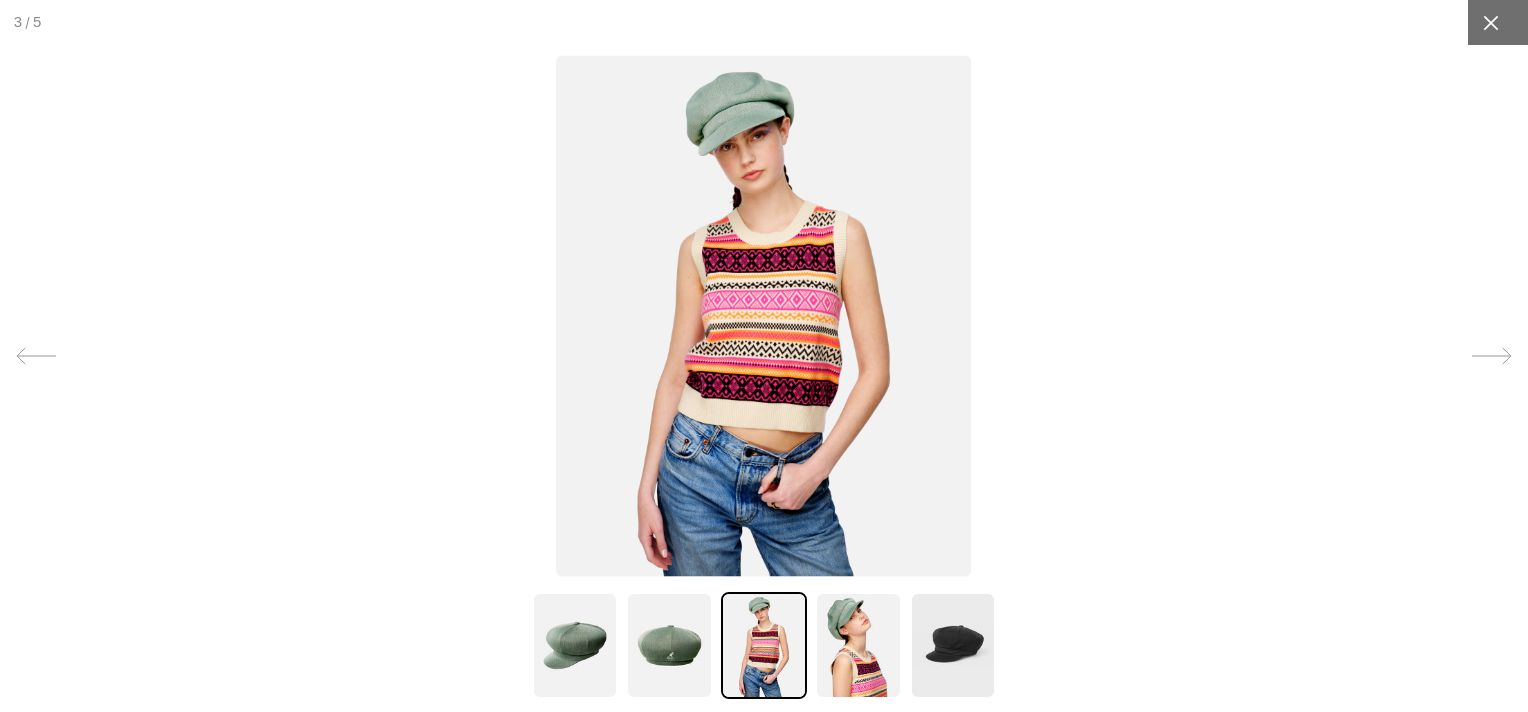 click at bounding box center [1490, 22] 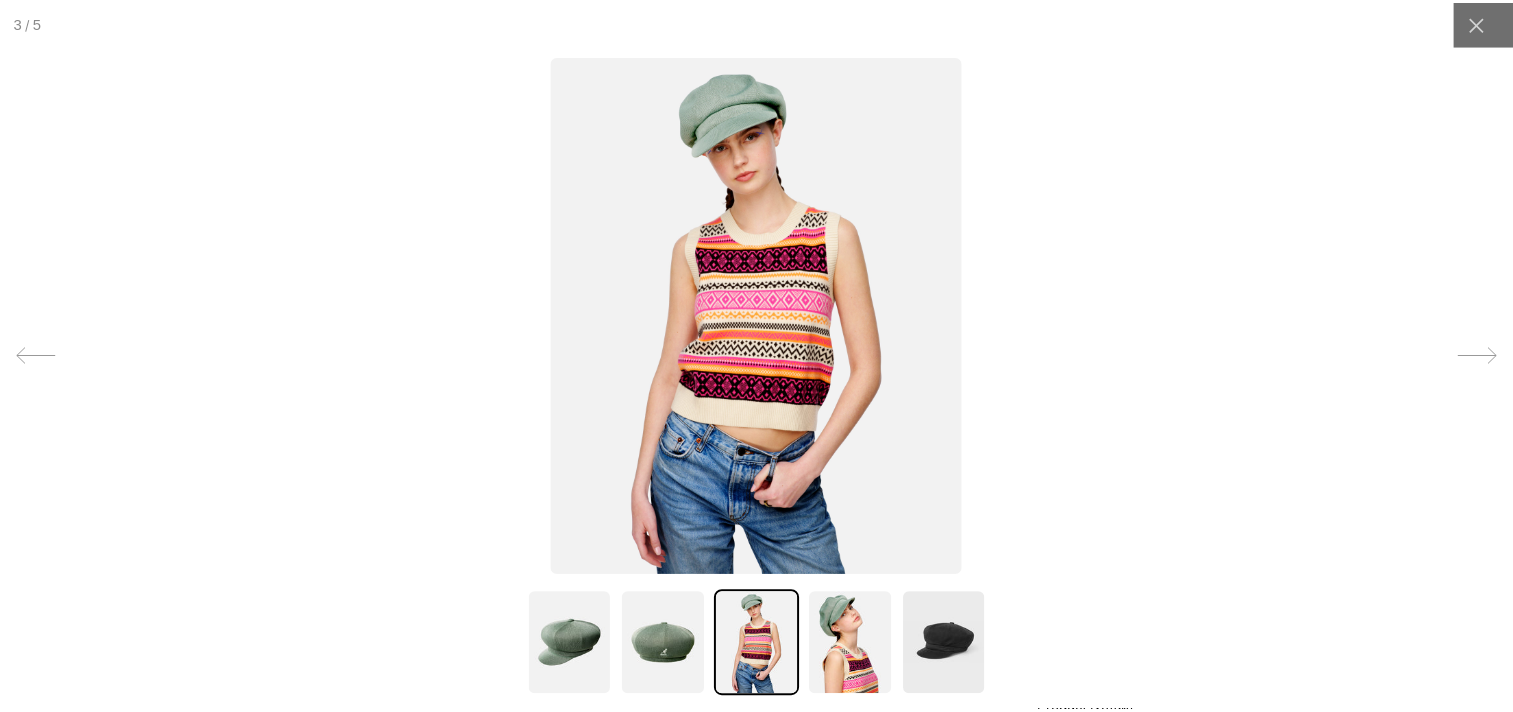 scroll, scrollTop: 0, scrollLeft: 412, axis: horizontal 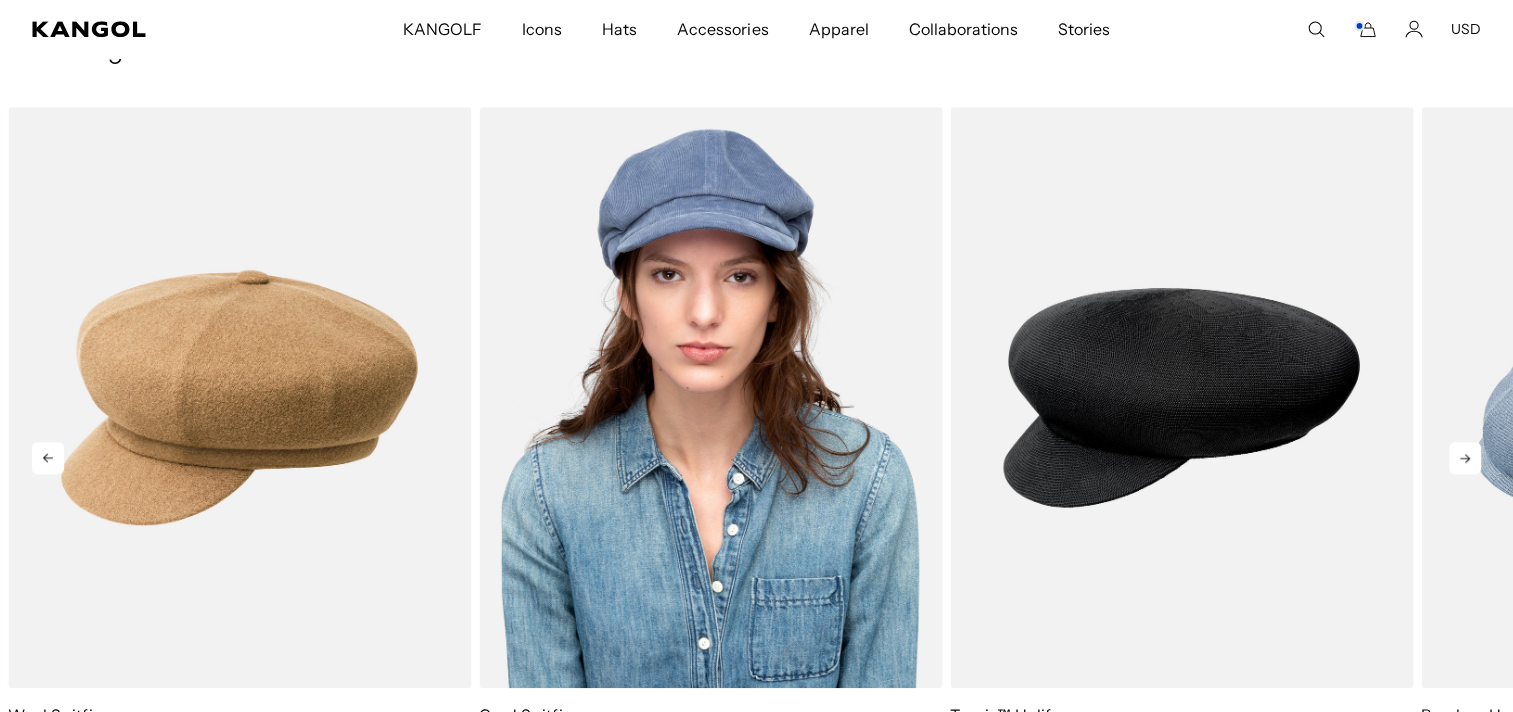 click at bounding box center (710, 397) 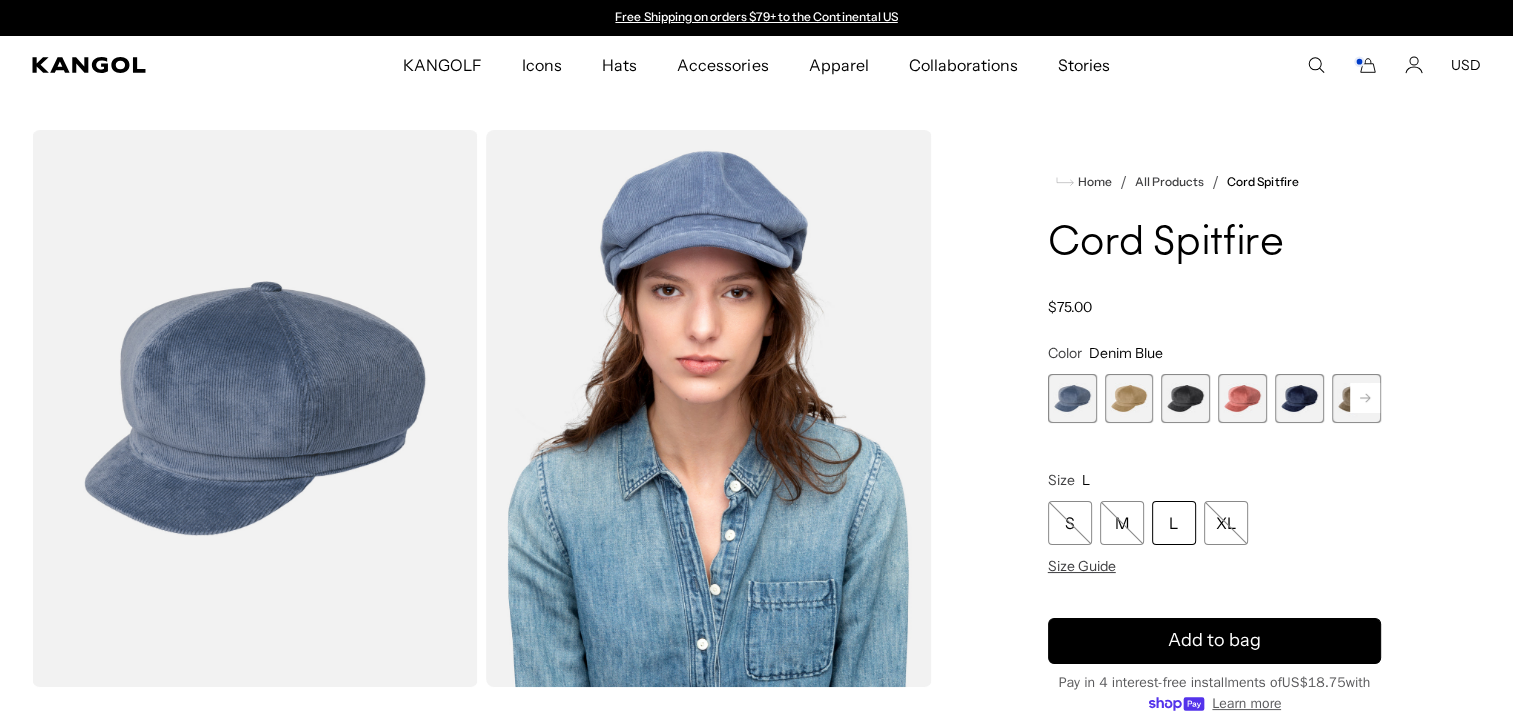 scroll, scrollTop: 0, scrollLeft: 0, axis: both 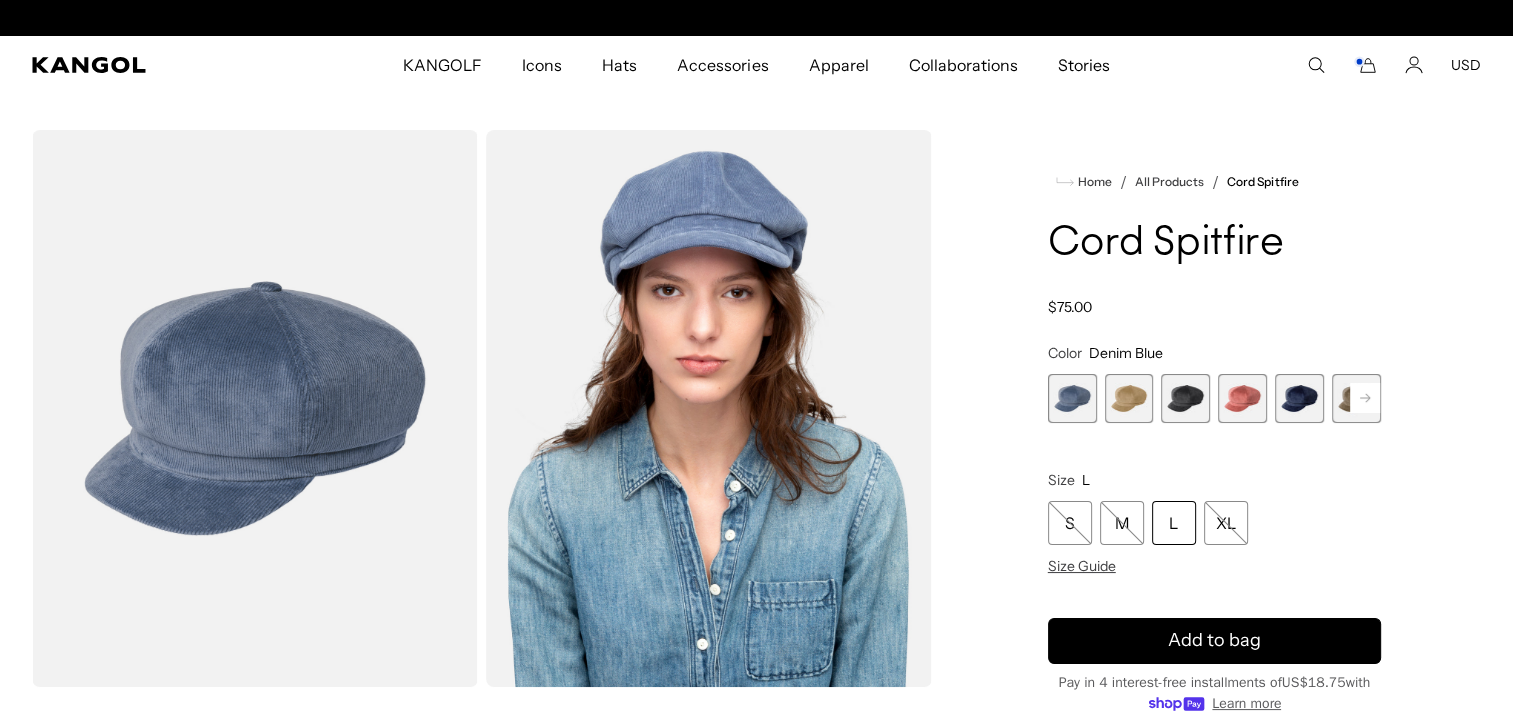 click at bounding box center (1185, 398) 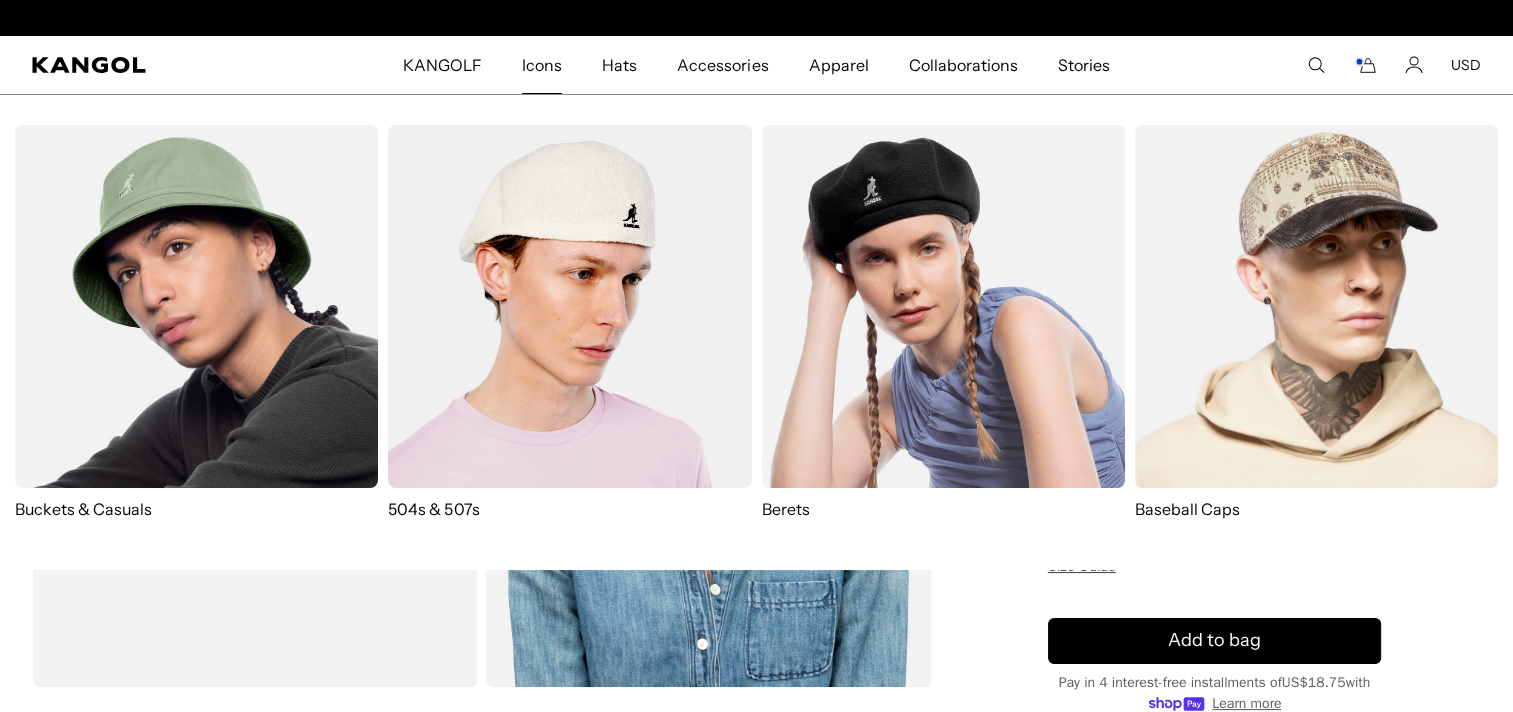 scroll, scrollTop: 0, scrollLeft: 412, axis: horizontal 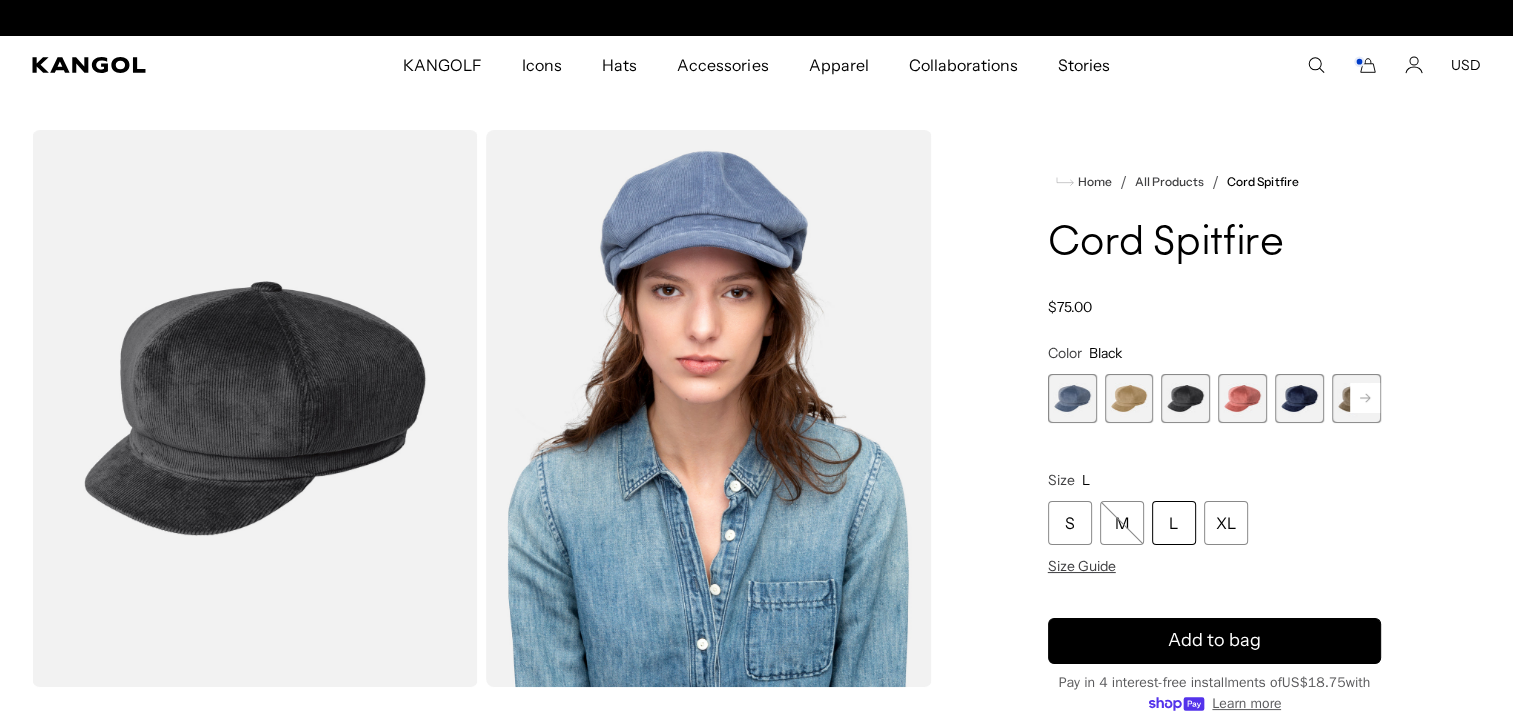 click on "L" at bounding box center (1174, 523) 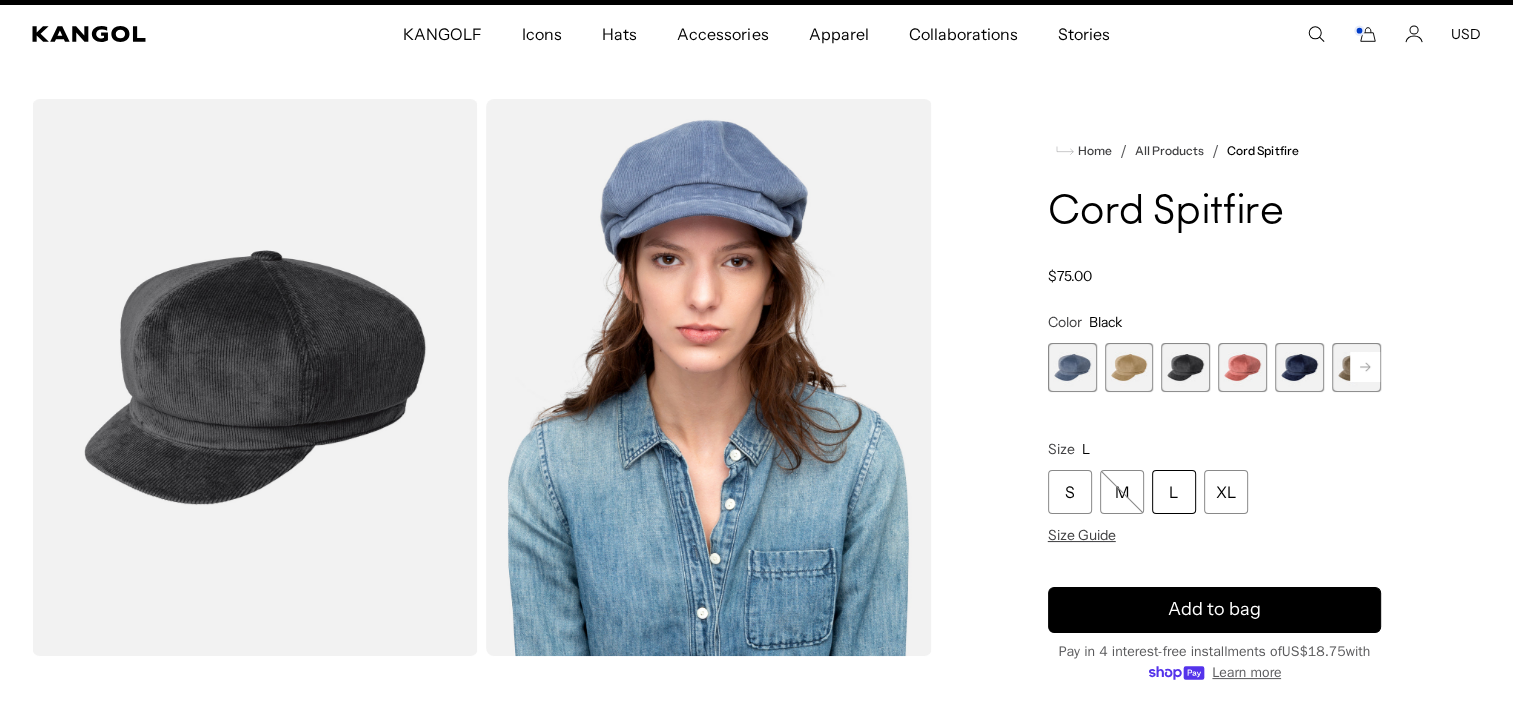 scroll, scrollTop: 13, scrollLeft: 0, axis: vertical 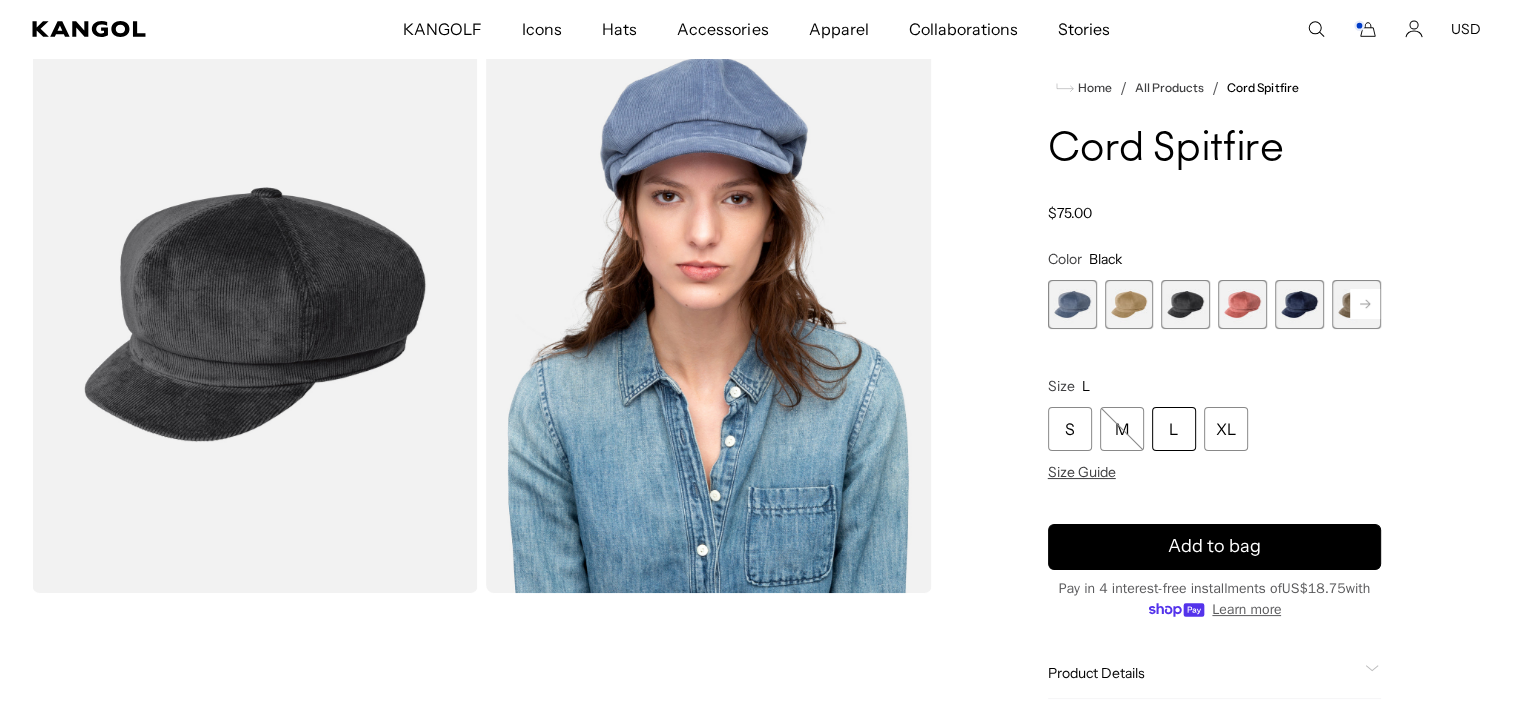 click at bounding box center (709, 314) 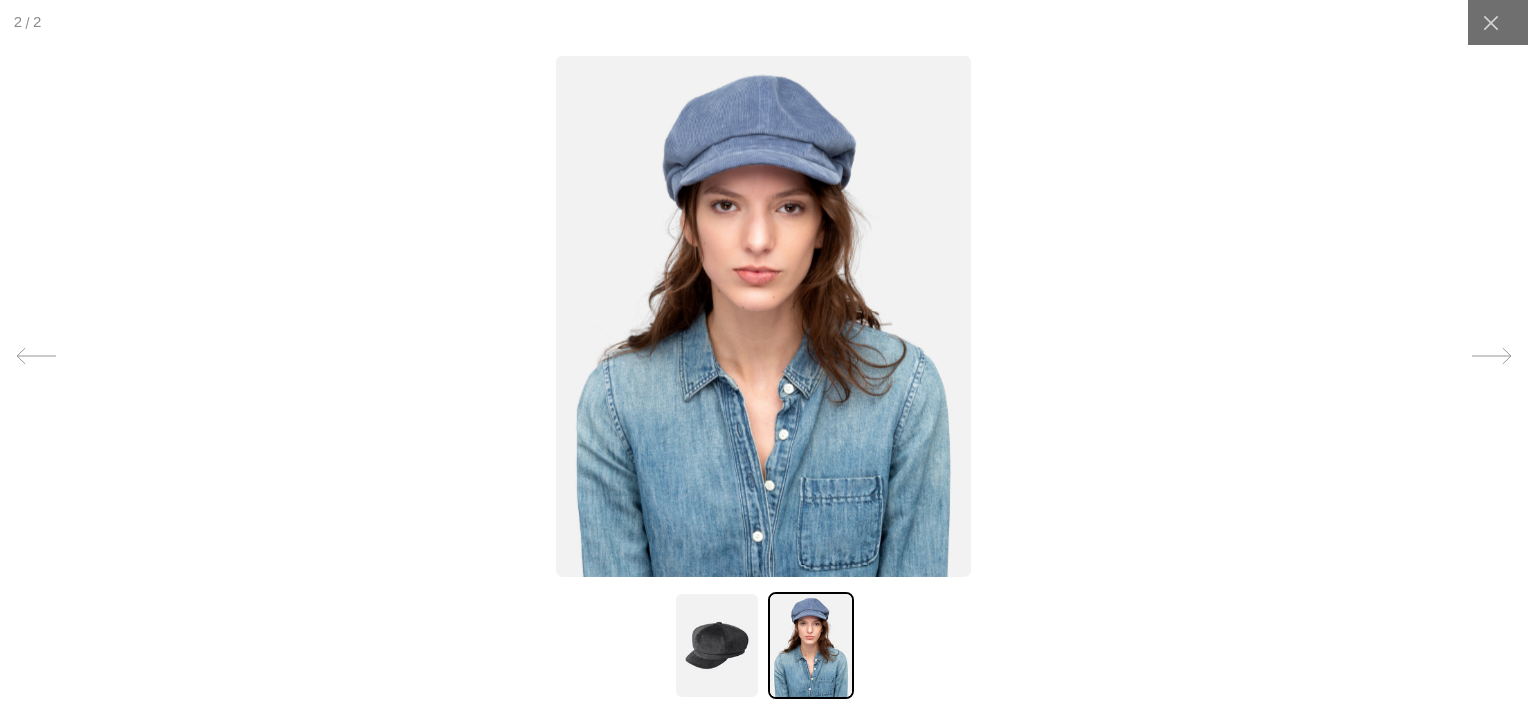 click at bounding box center (717, 645) 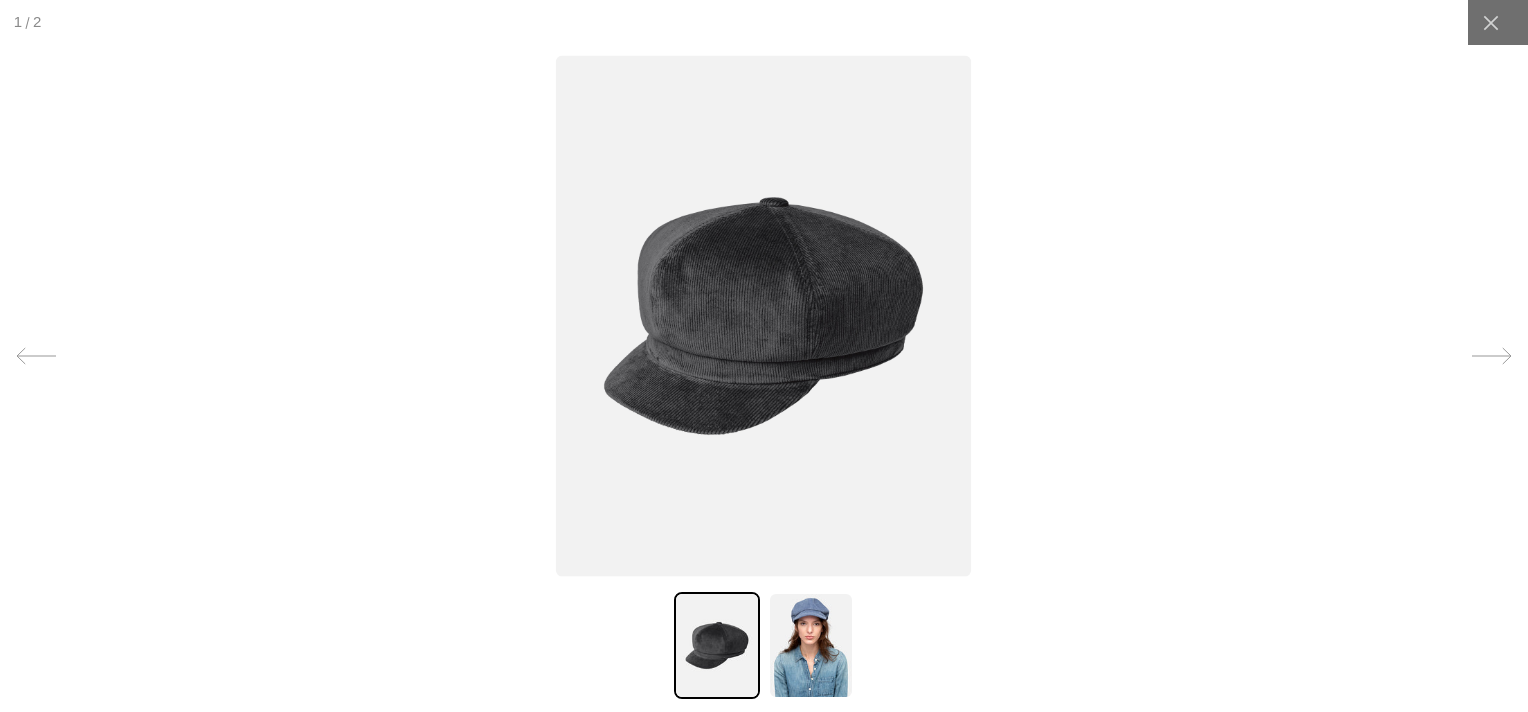 scroll, scrollTop: 0, scrollLeft: 412, axis: horizontal 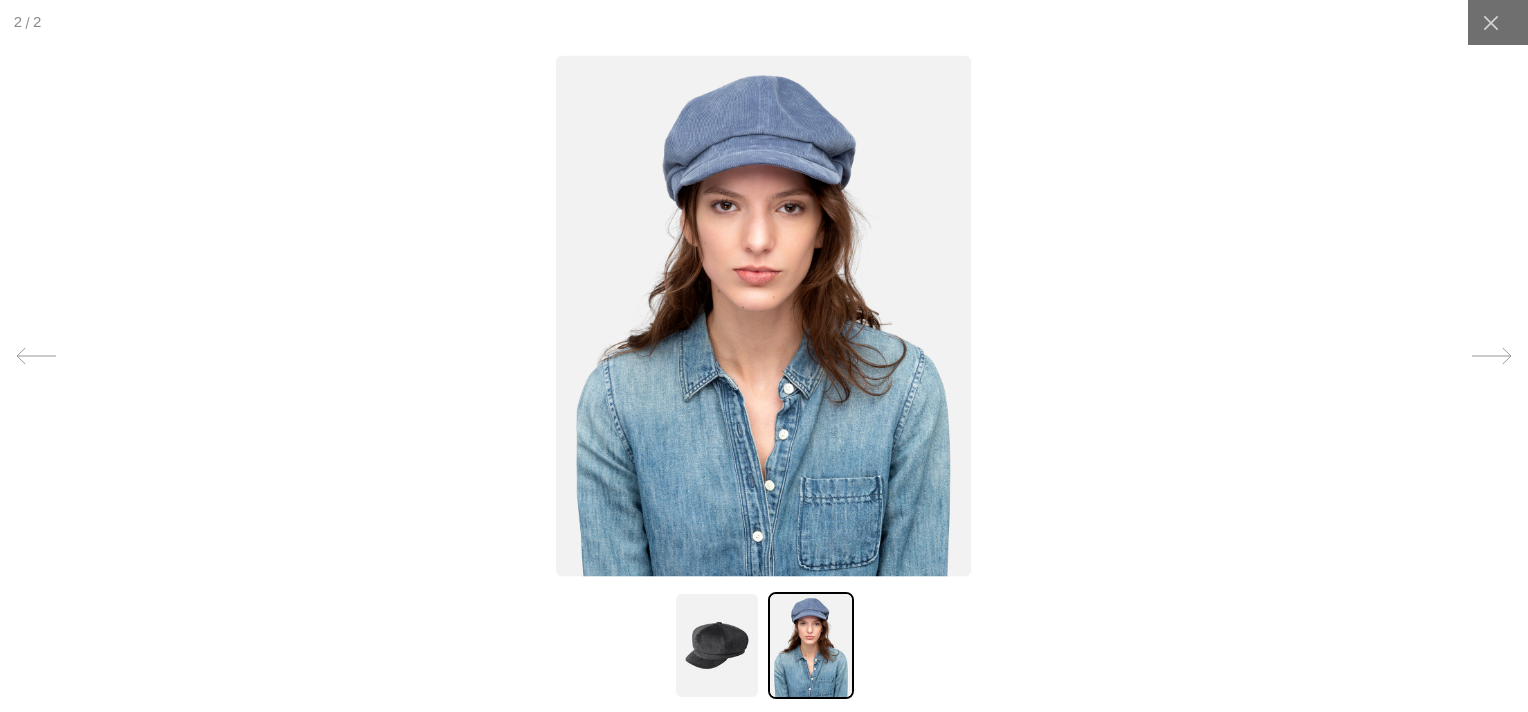 click 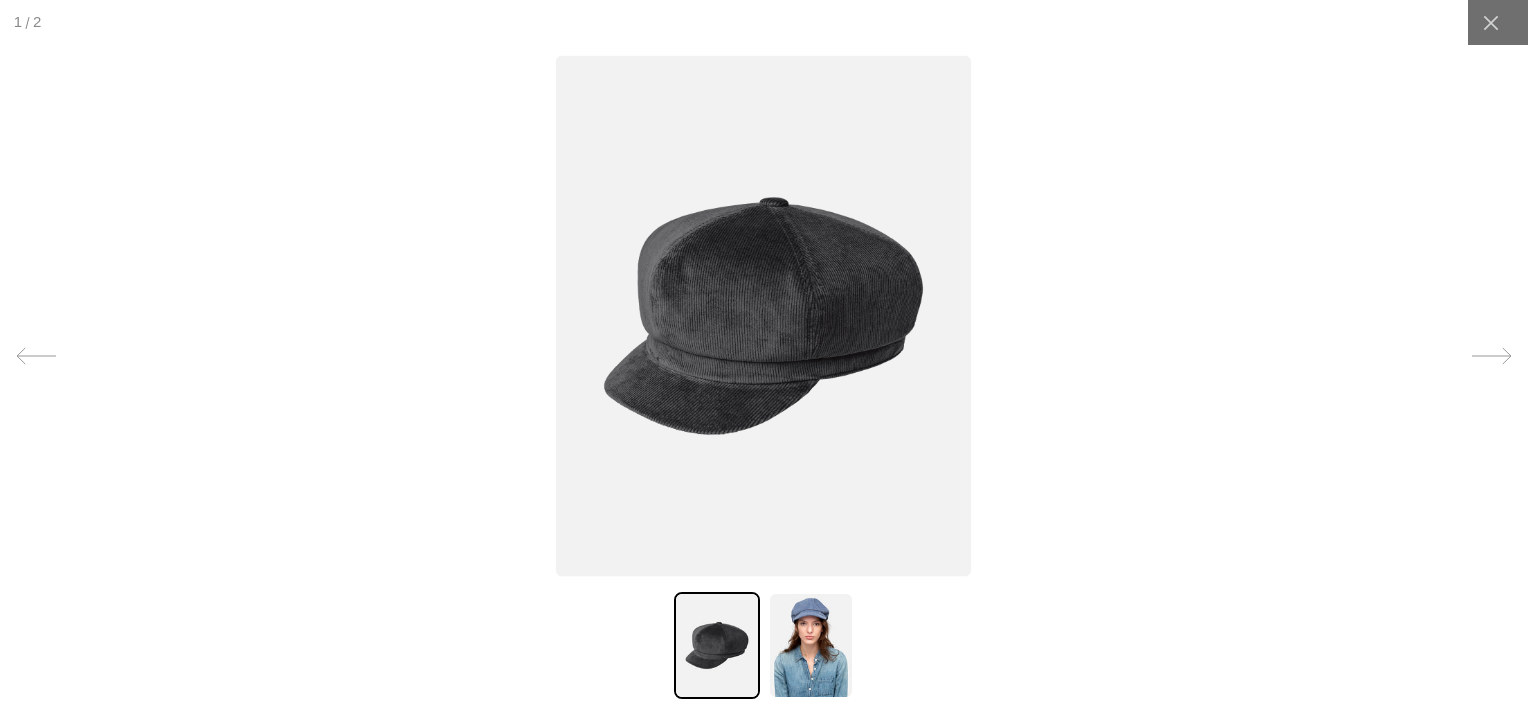 click 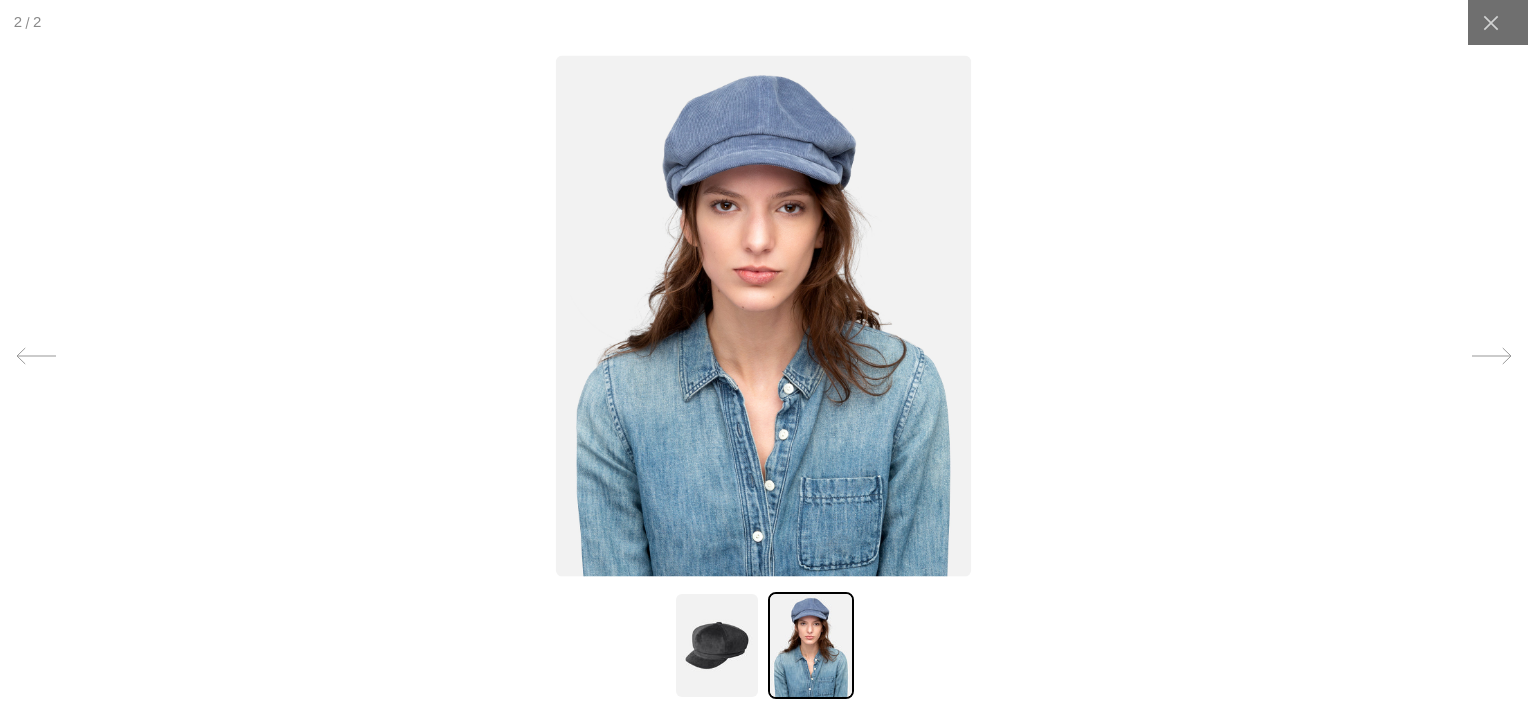 scroll, scrollTop: 0, scrollLeft: 0, axis: both 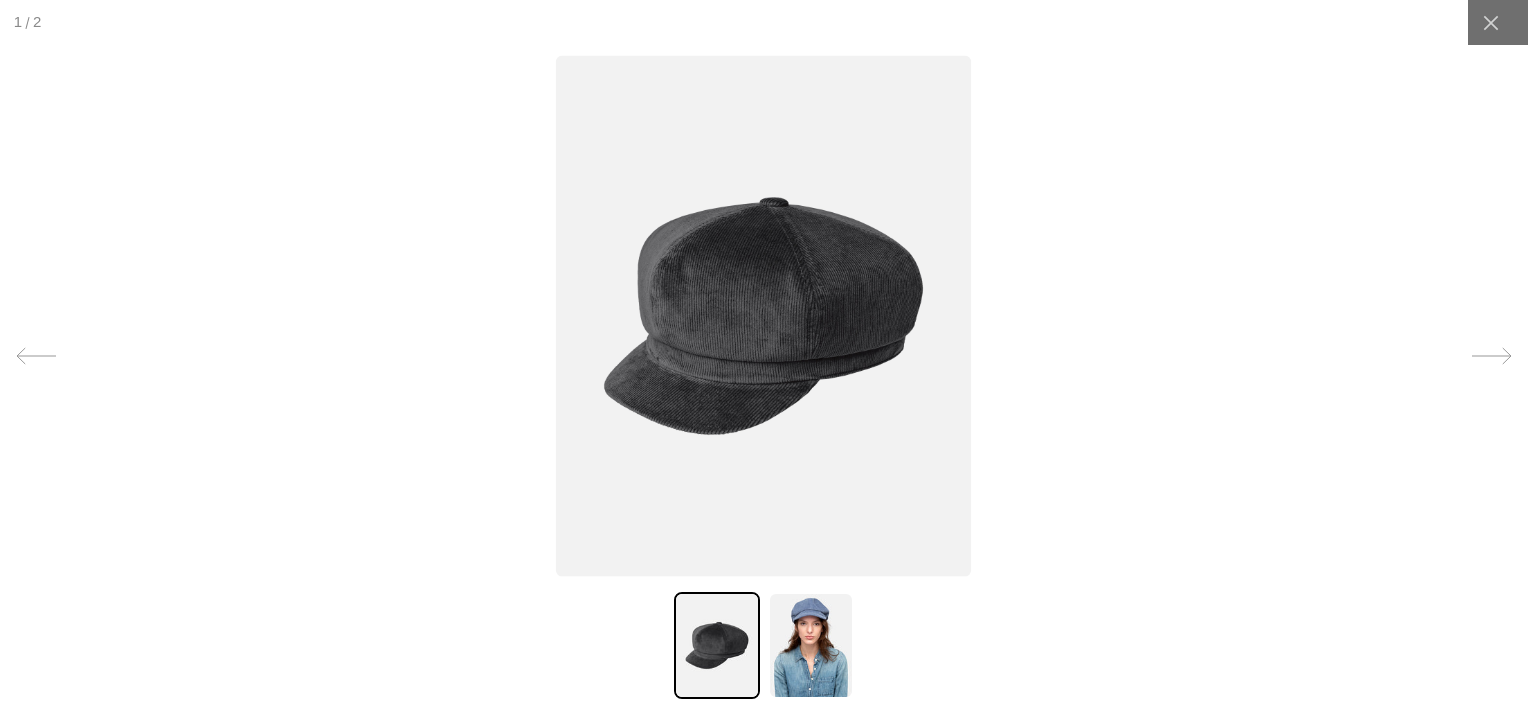click at bounding box center [811, 645] 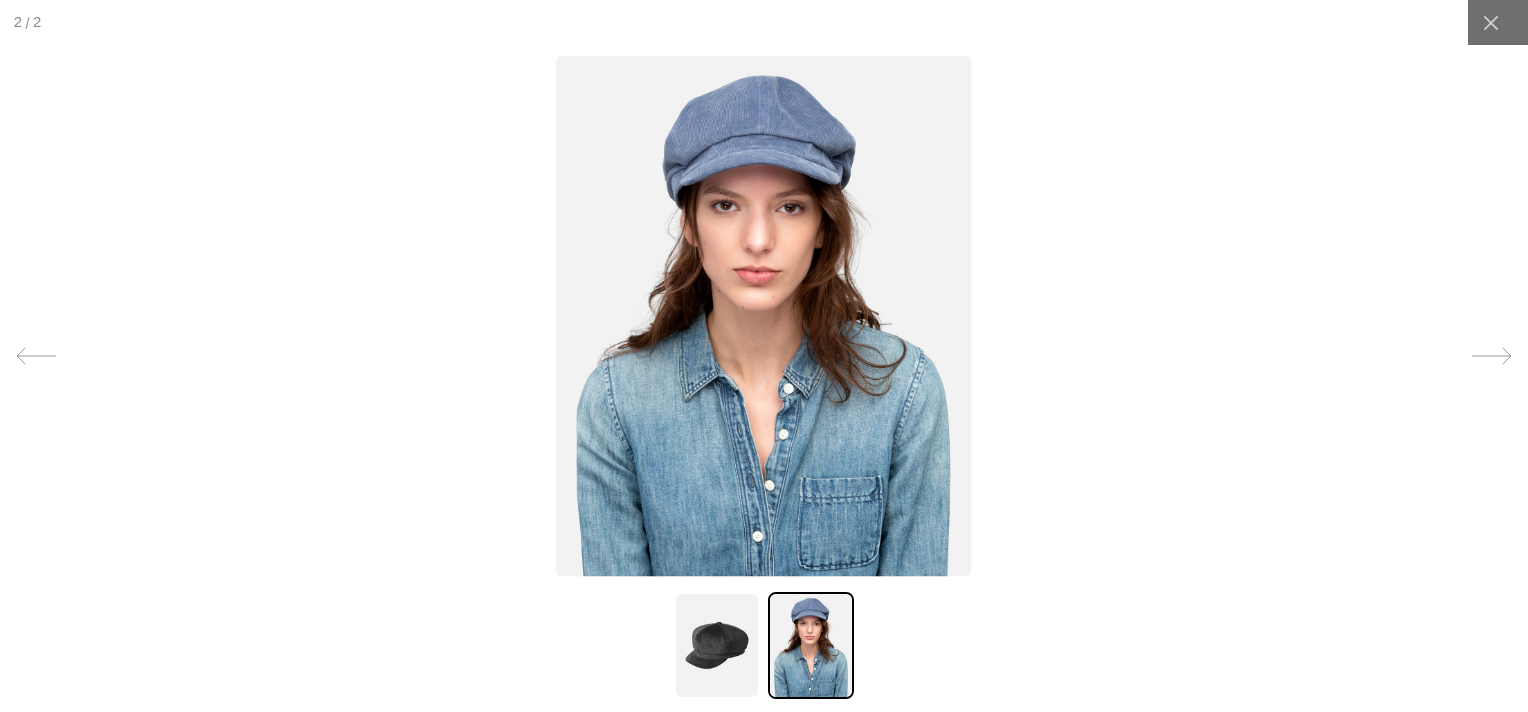 scroll 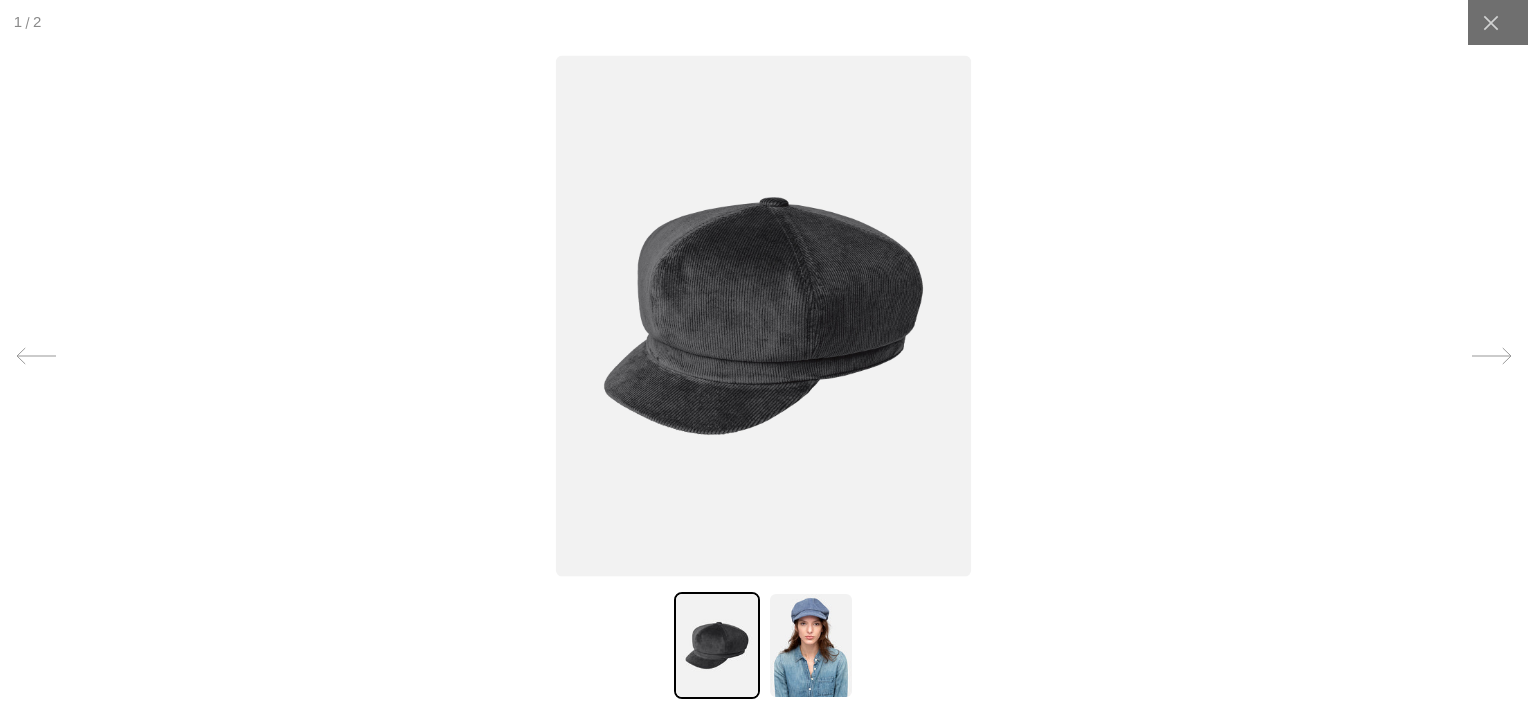 click at bounding box center [811, 645] 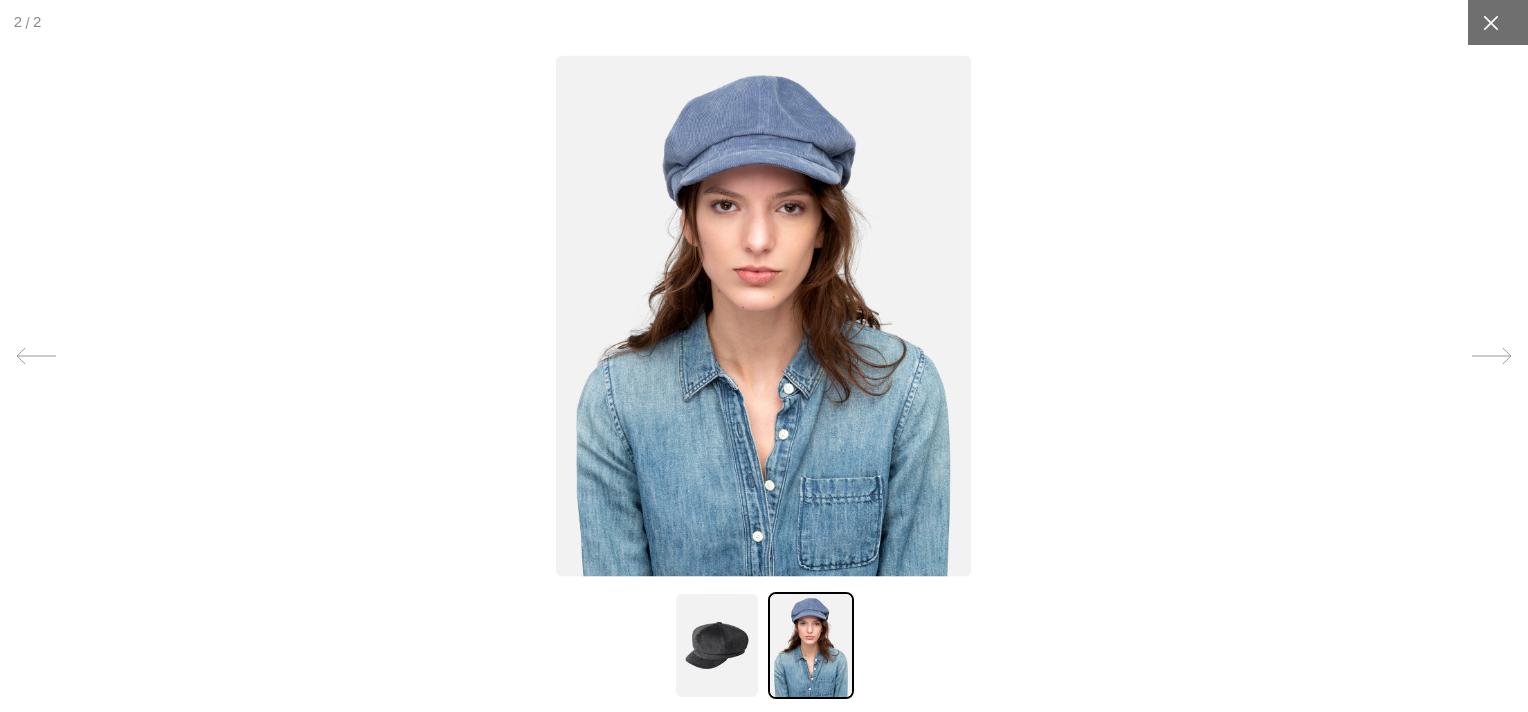 click at bounding box center [1490, 22] 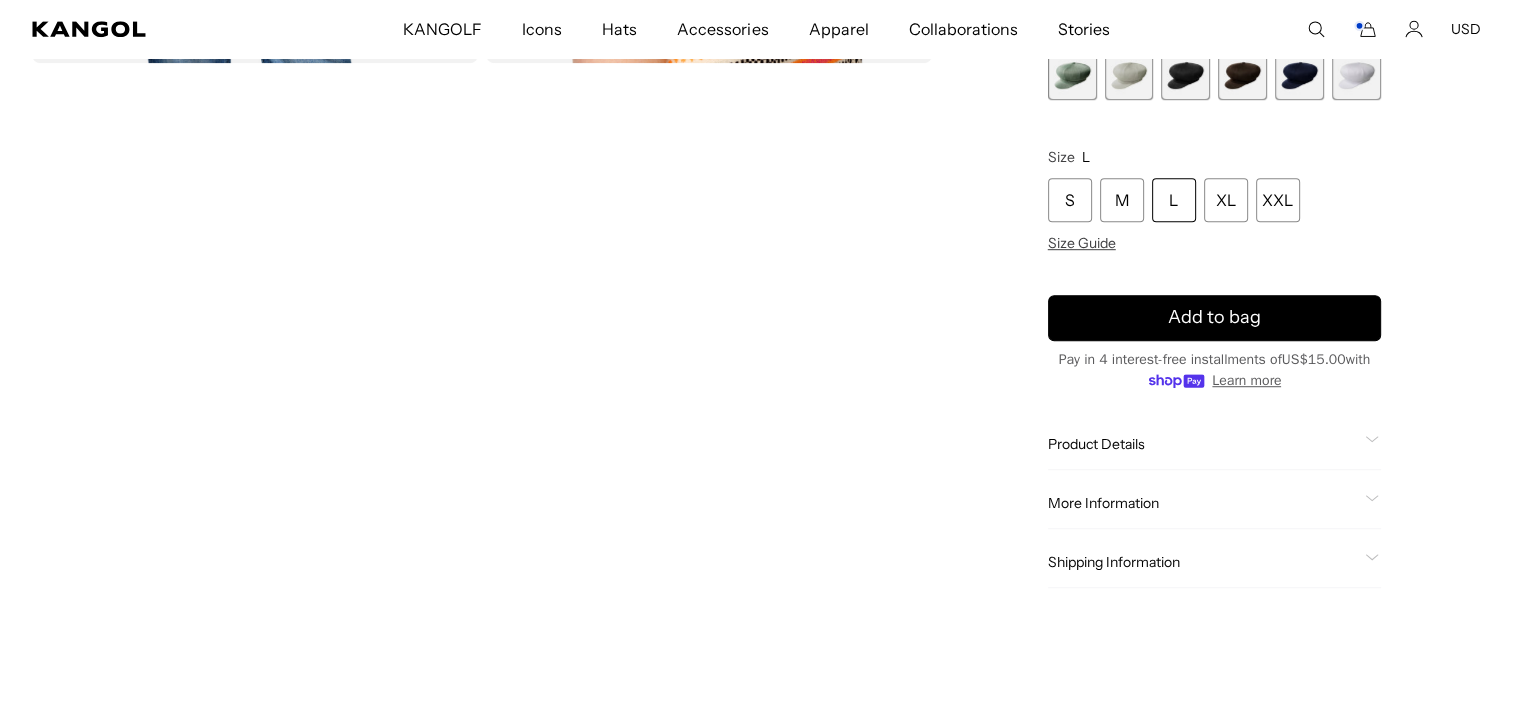 scroll, scrollTop: 1933, scrollLeft: 0, axis: vertical 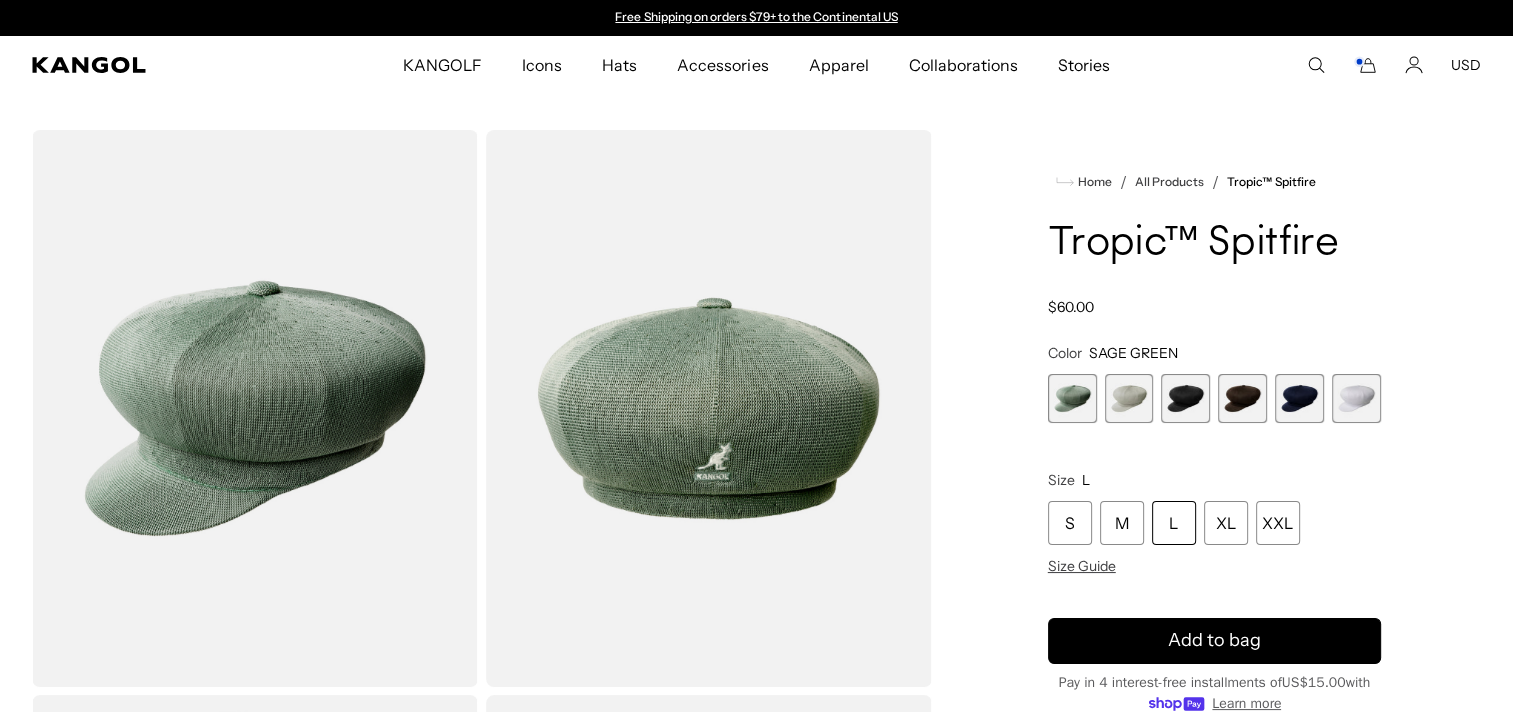 click at bounding box center [255, 408] 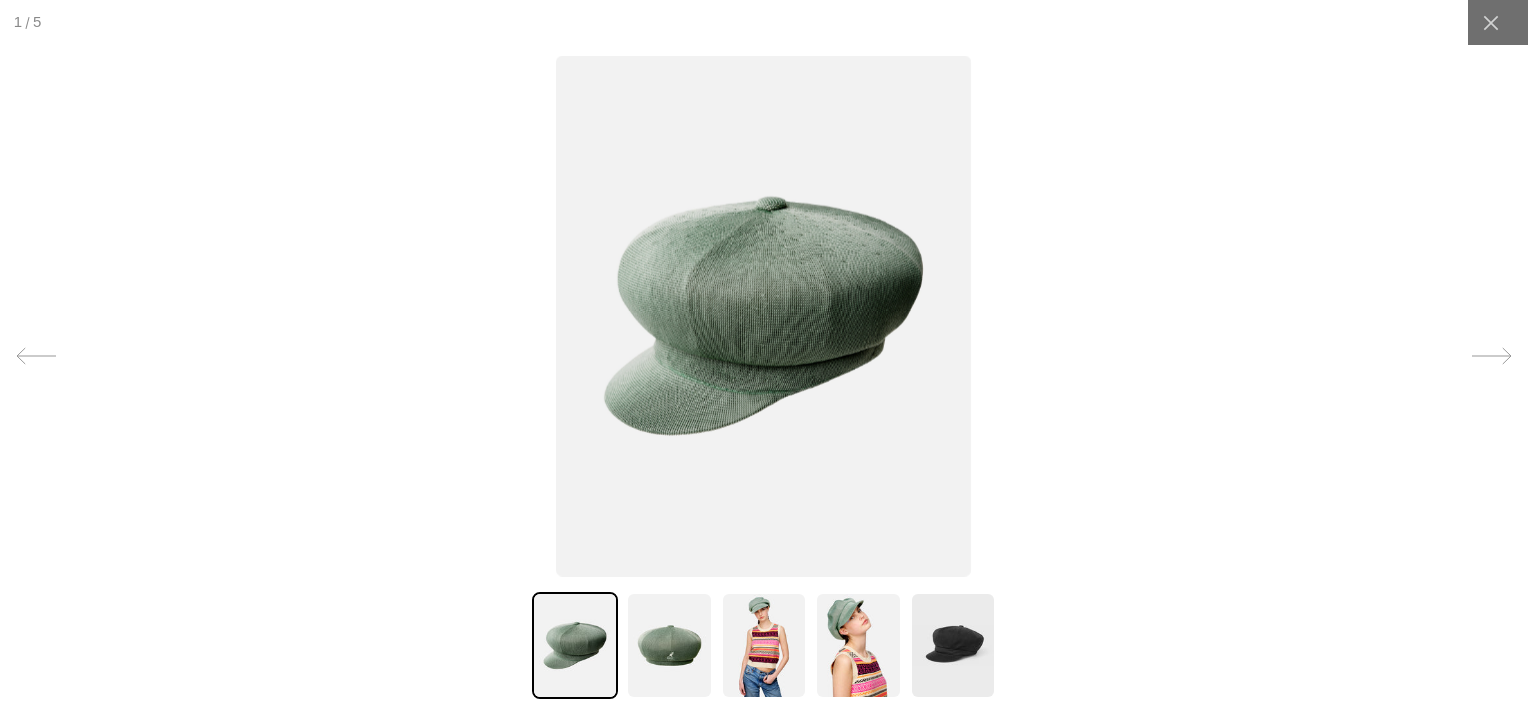 scroll, scrollTop: 0, scrollLeft: 412, axis: horizontal 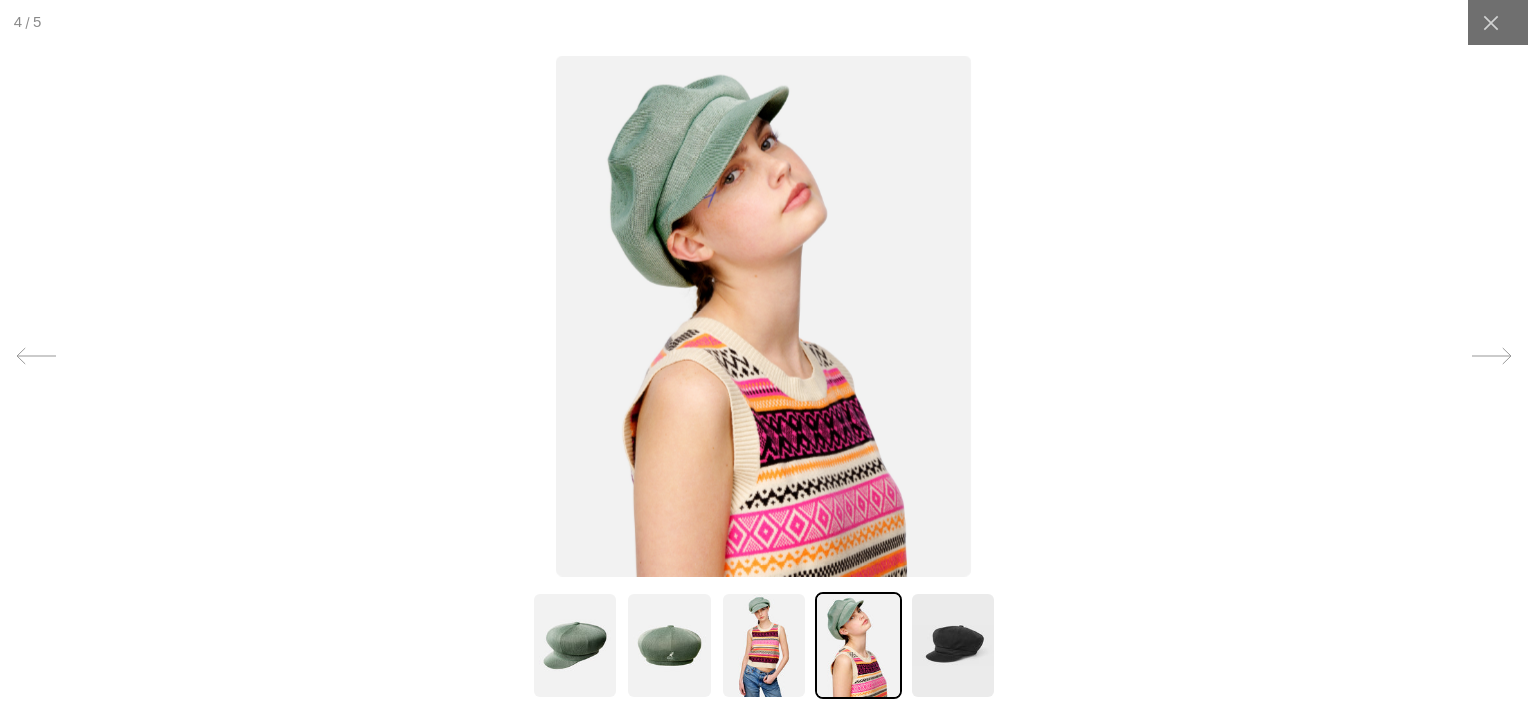 click at bounding box center [764, 645] 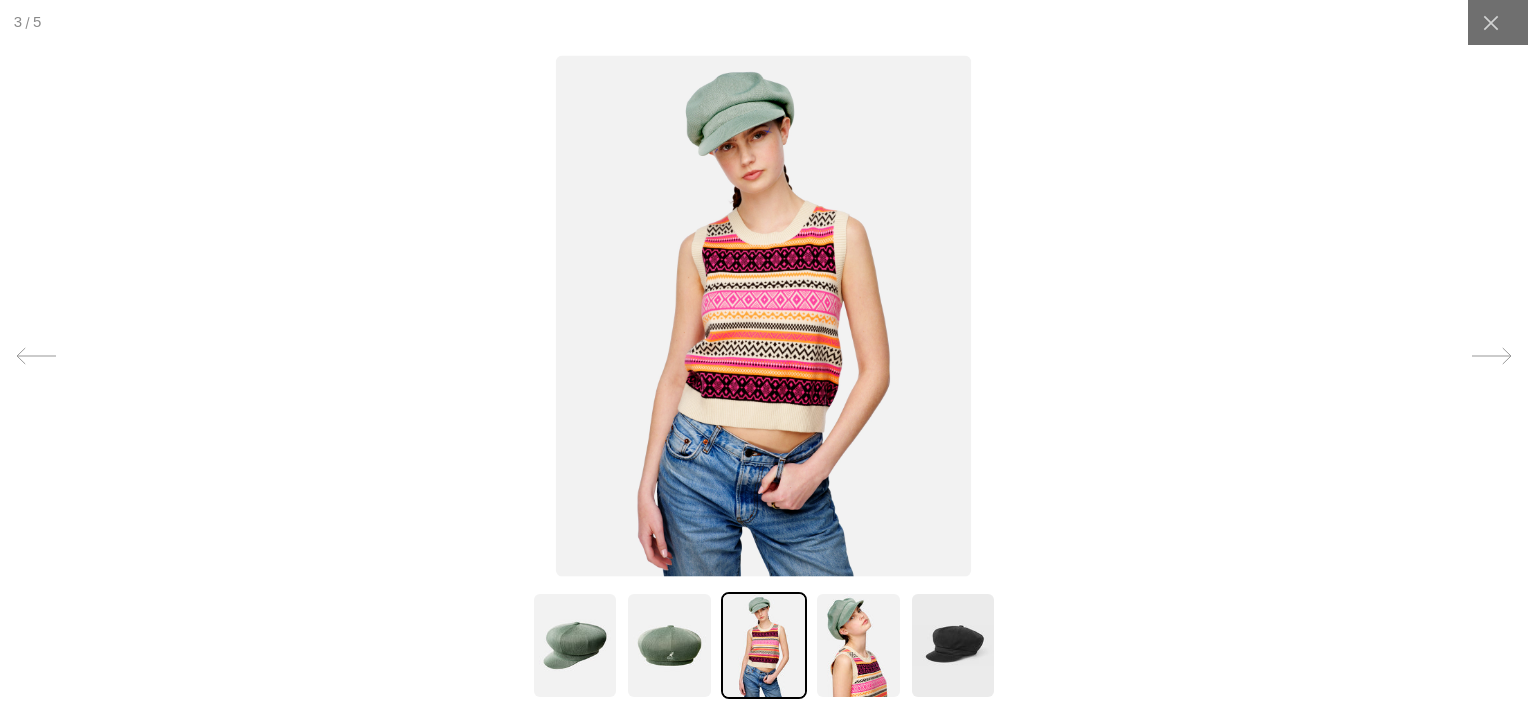 scroll, scrollTop: 0, scrollLeft: 412, axis: horizontal 